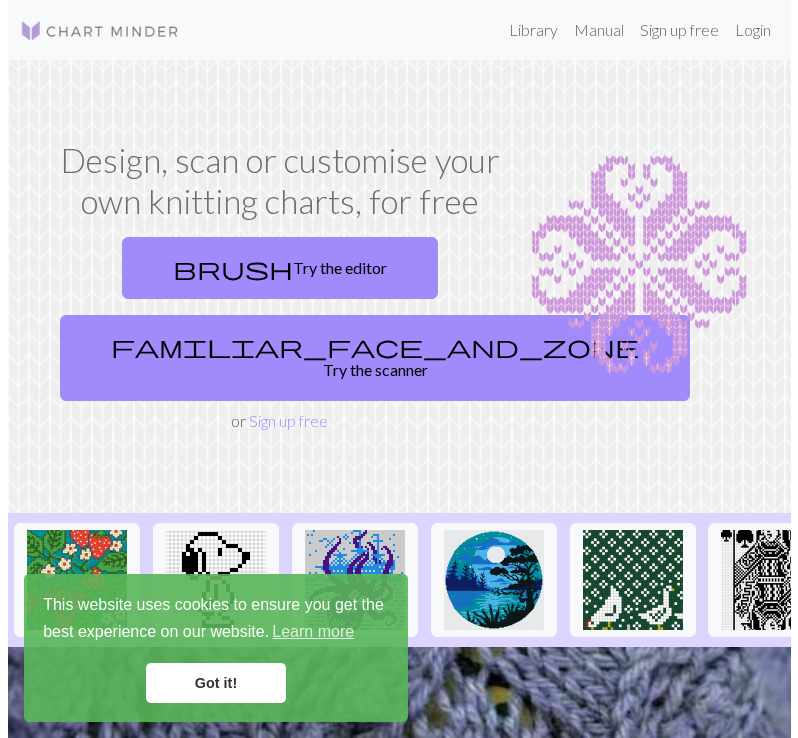 scroll, scrollTop: 0, scrollLeft: 0, axis: both 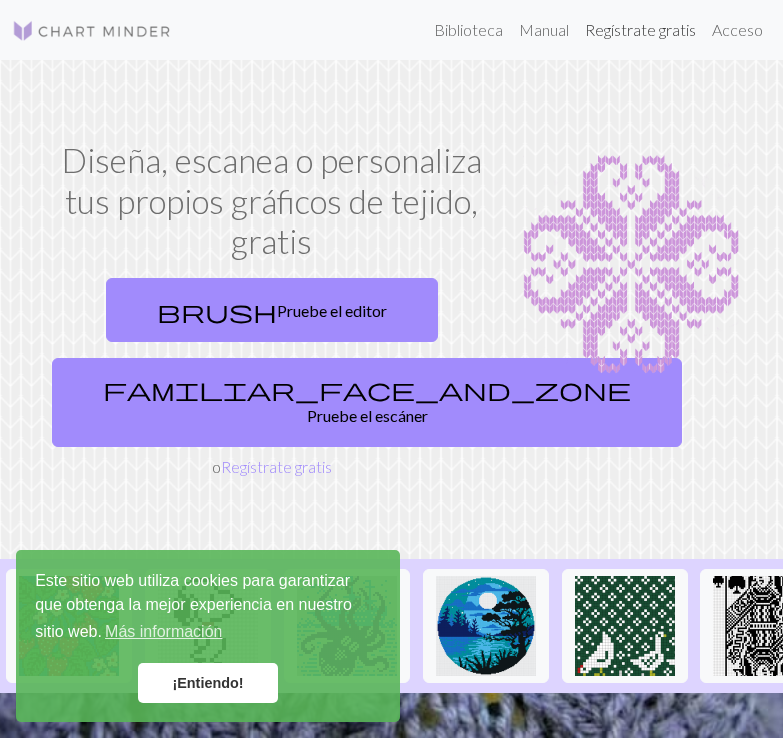 click on "Regístrate gratis" at bounding box center (640, 29) 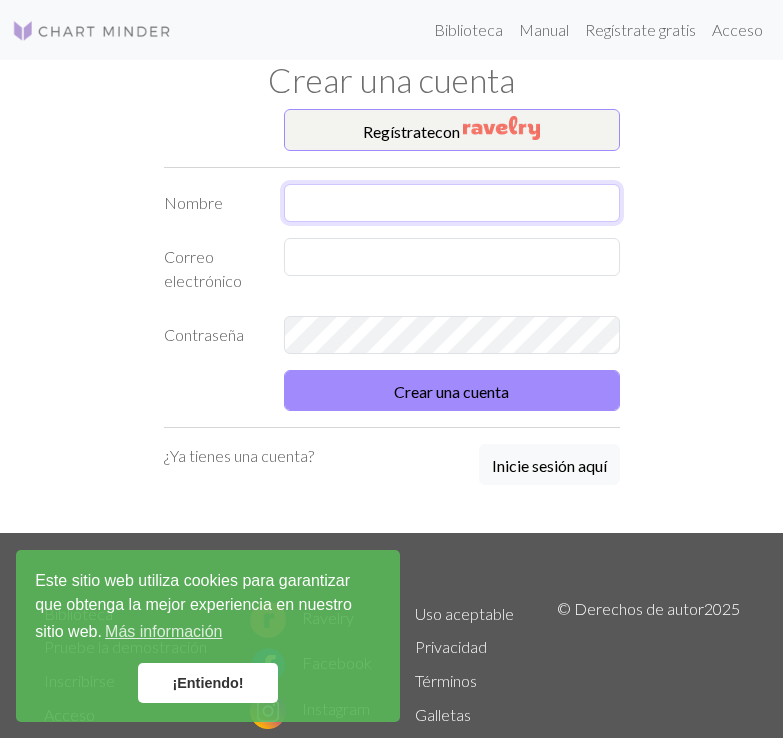 click at bounding box center [452, 203] 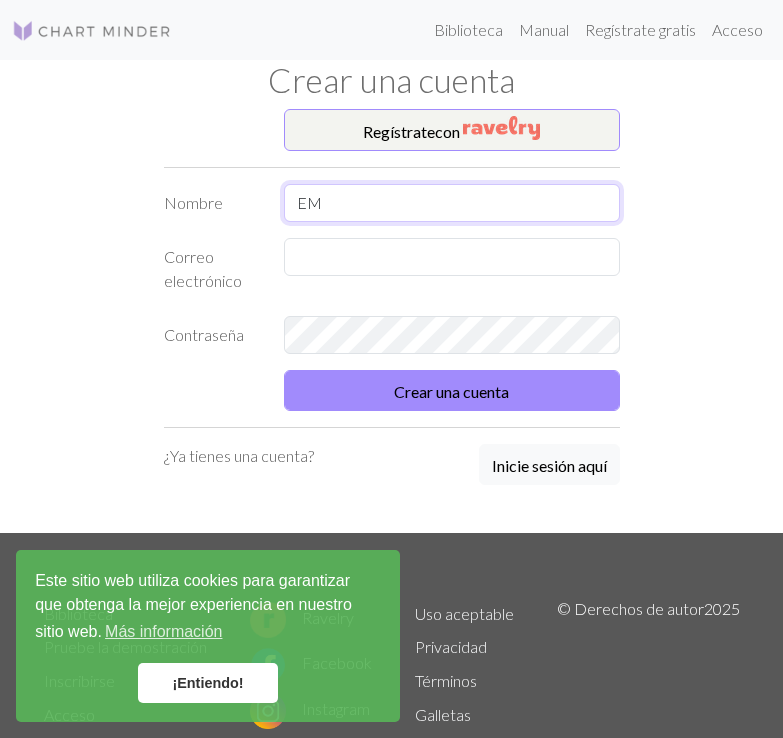 type on "E" 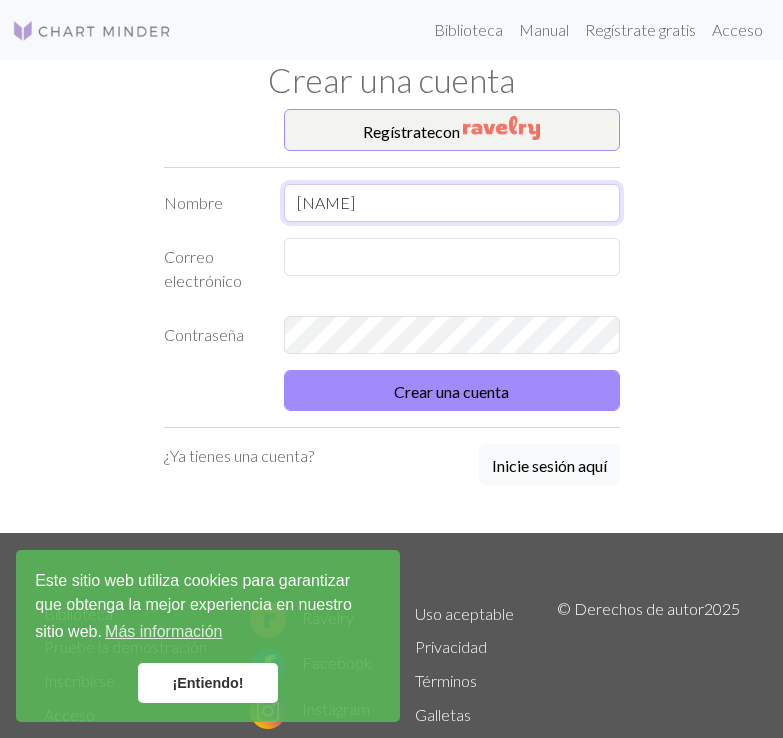 type on "[FIRST]" 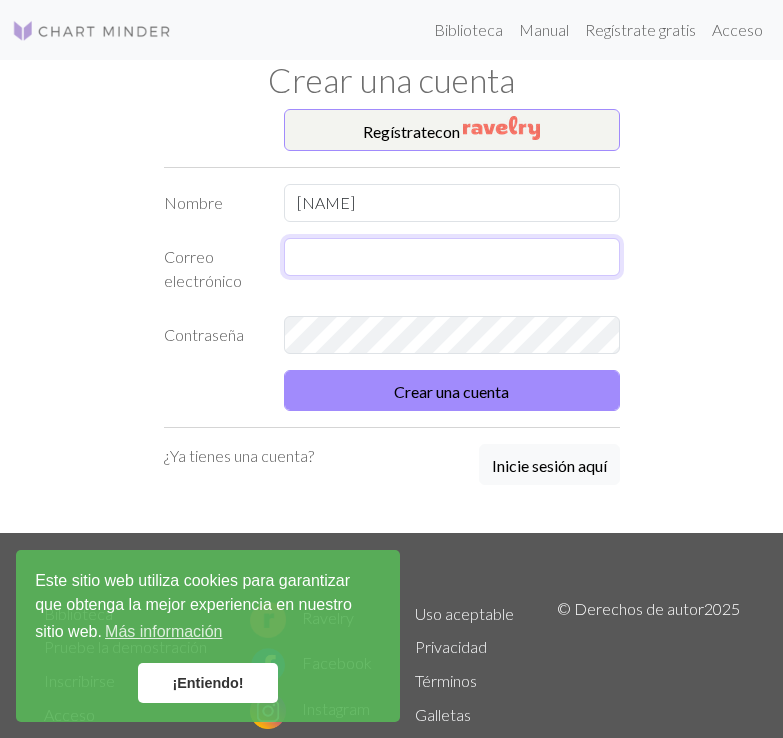 click at bounding box center [452, 257] 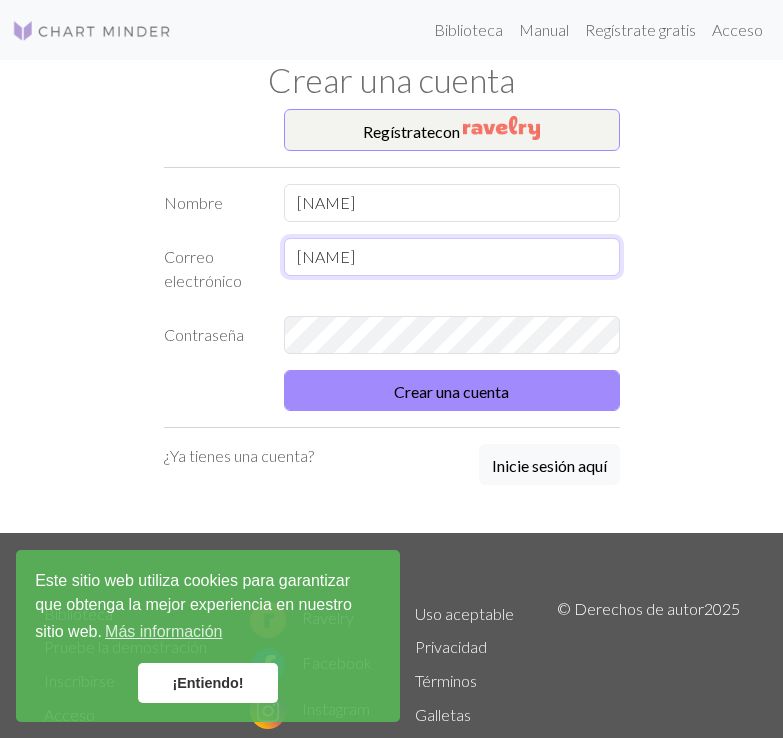 type on "palenciagordilloemilyfernanda@gmail.com" 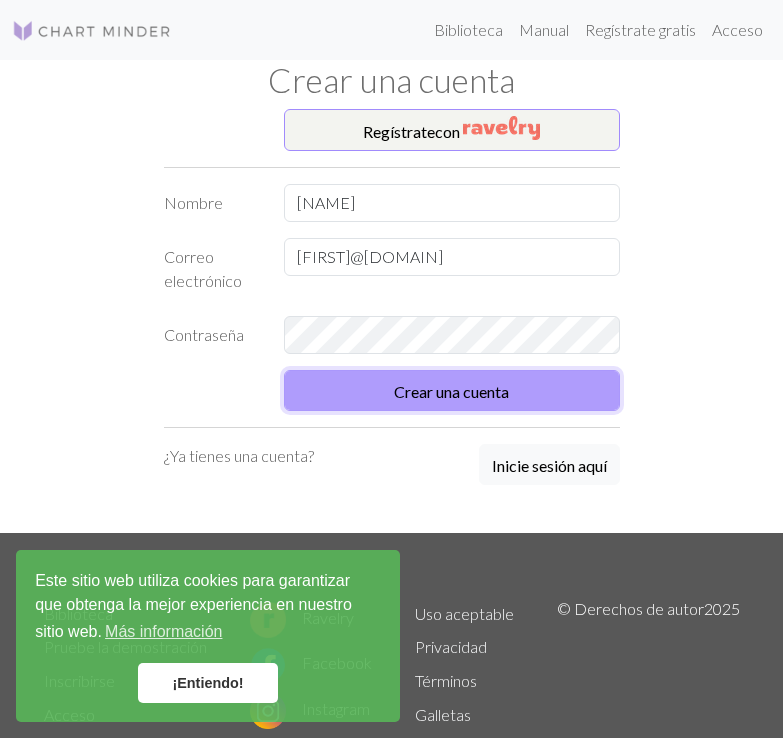click on "Crear una cuenta" at bounding box center (452, 390) 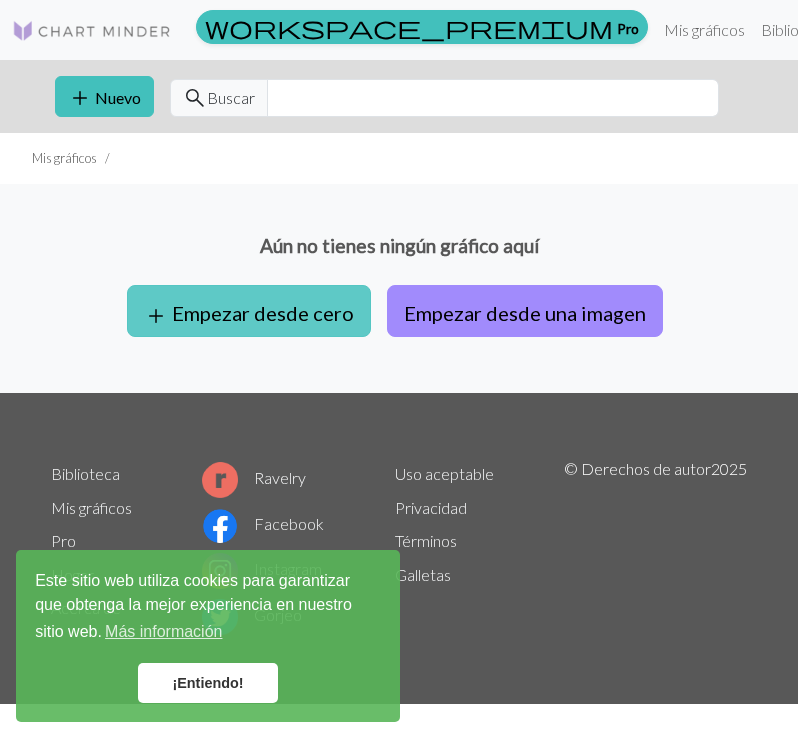 click on "add   Empezar desde cero" at bounding box center [249, 311] 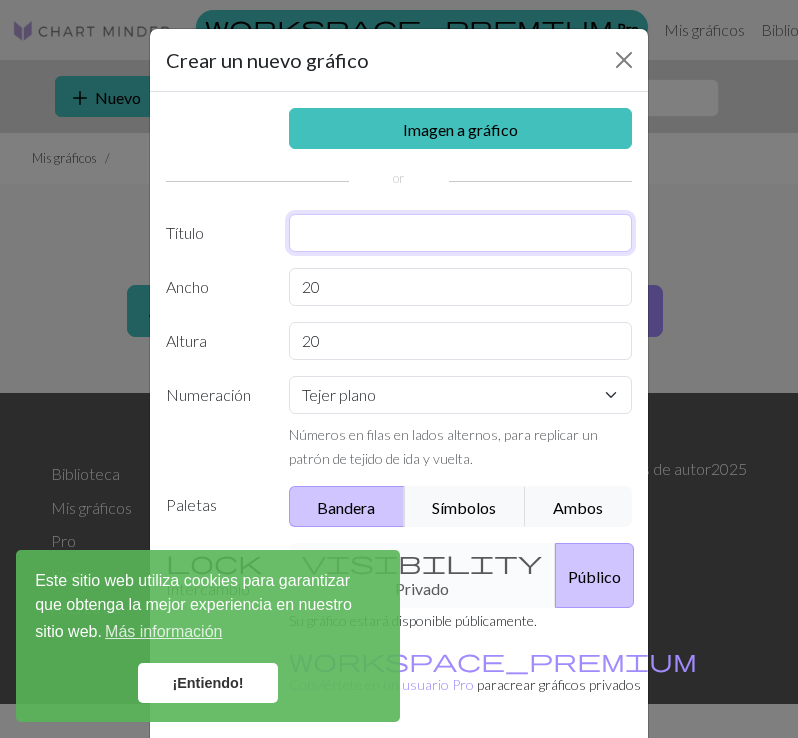 click at bounding box center [461, 233] 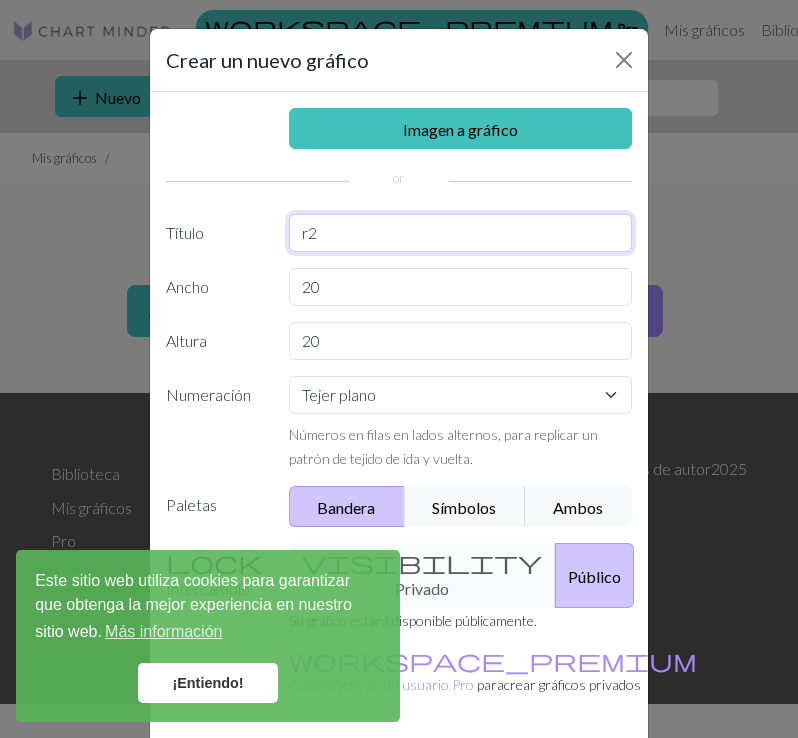 type on "r" 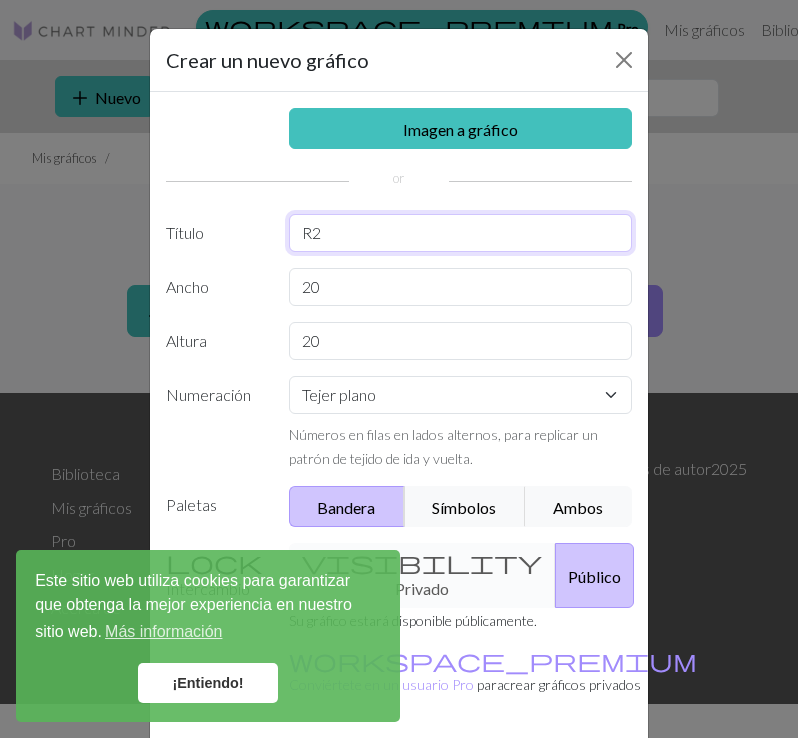 type on "R2" 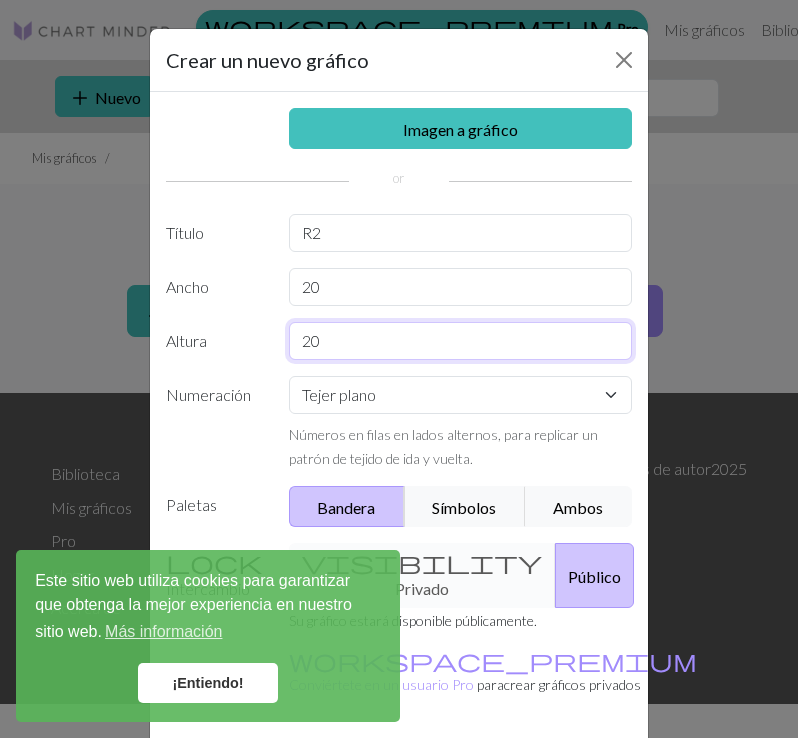drag, startPoint x: 346, startPoint y: 340, endPoint x: 342, endPoint y: 285, distance: 55.145264 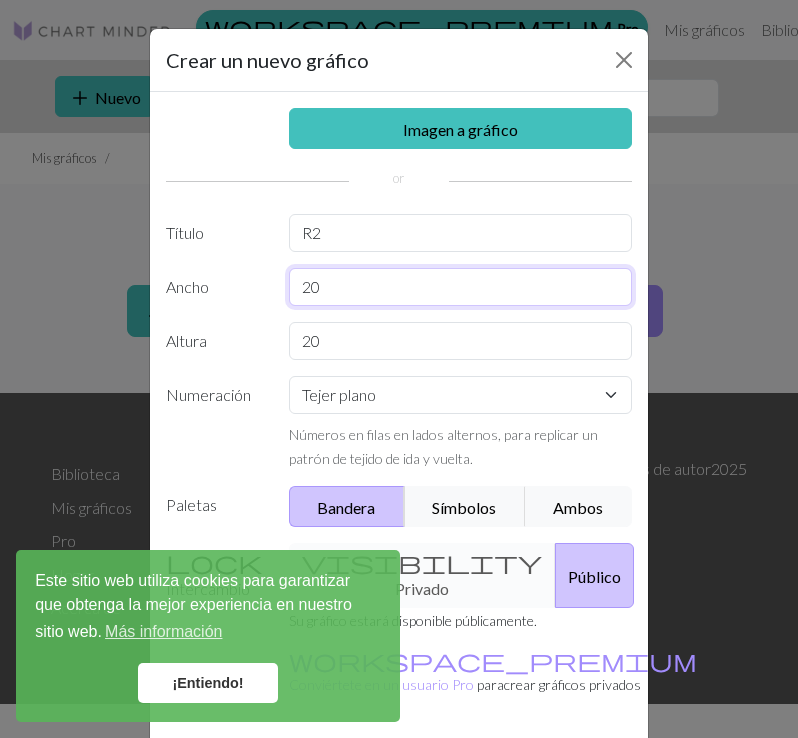 click on "20" at bounding box center [461, 287] 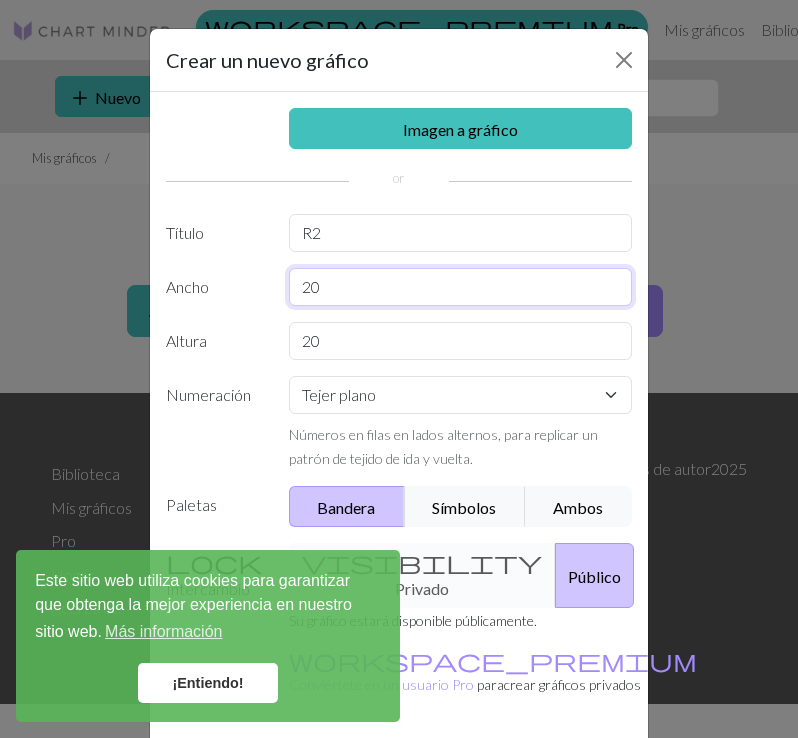 type on "2" 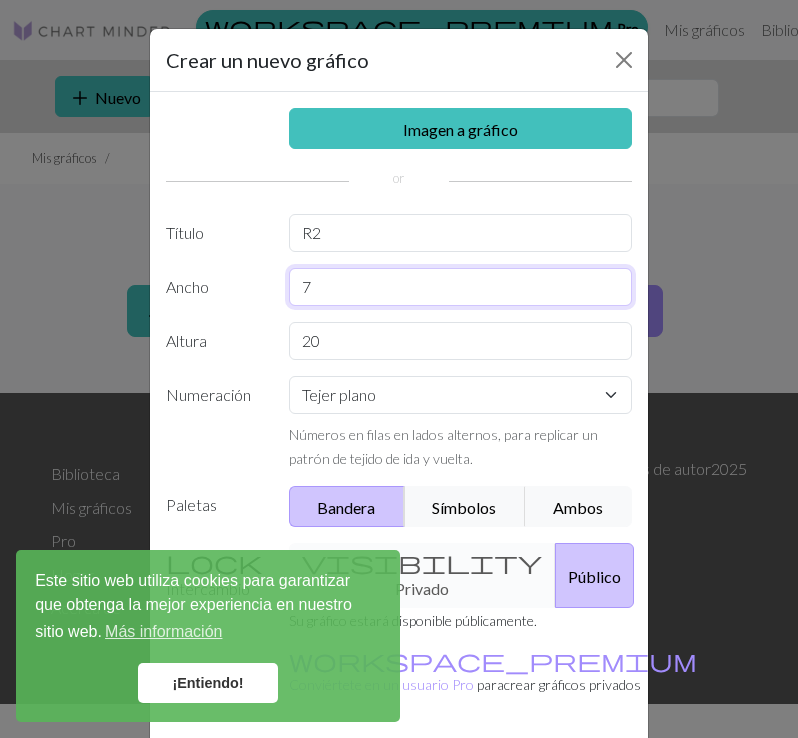 type on "7" 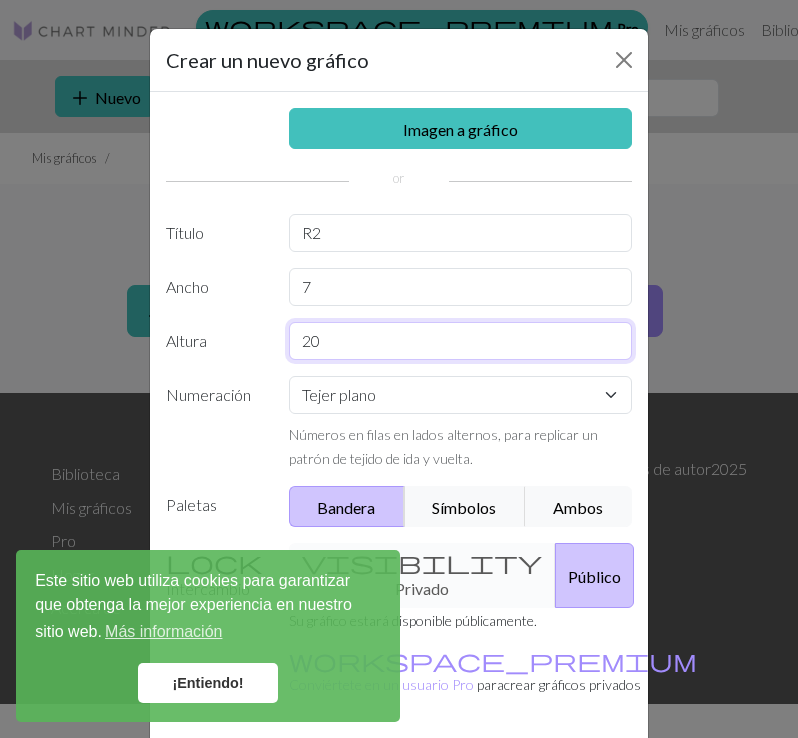 drag, startPoint x: 347, startPoint y: 353, endPoint x: 239, endPoint y: 341, distance: 108.66462 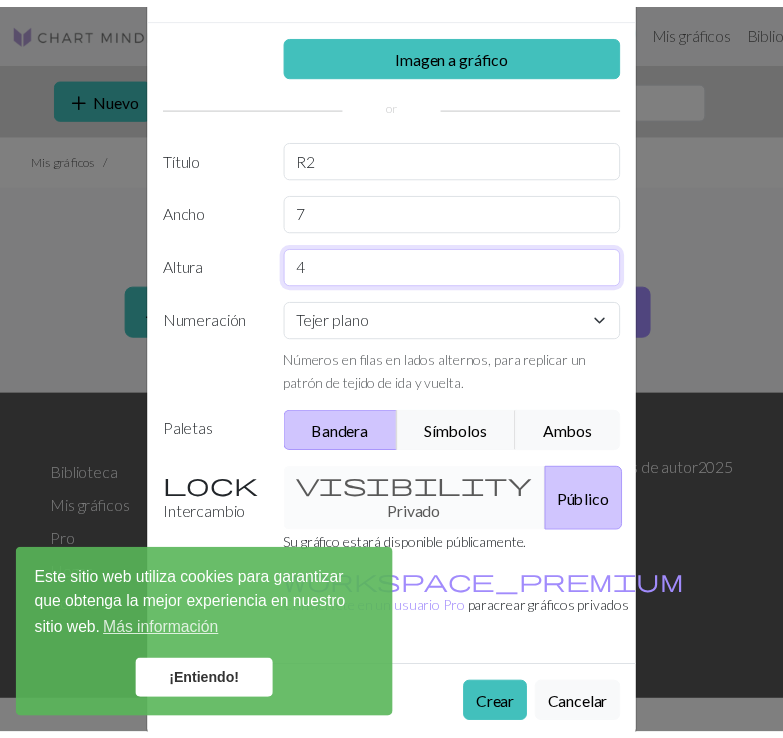 scroll, scrollTop: 85, scrollLeft: 0, axis: vertical 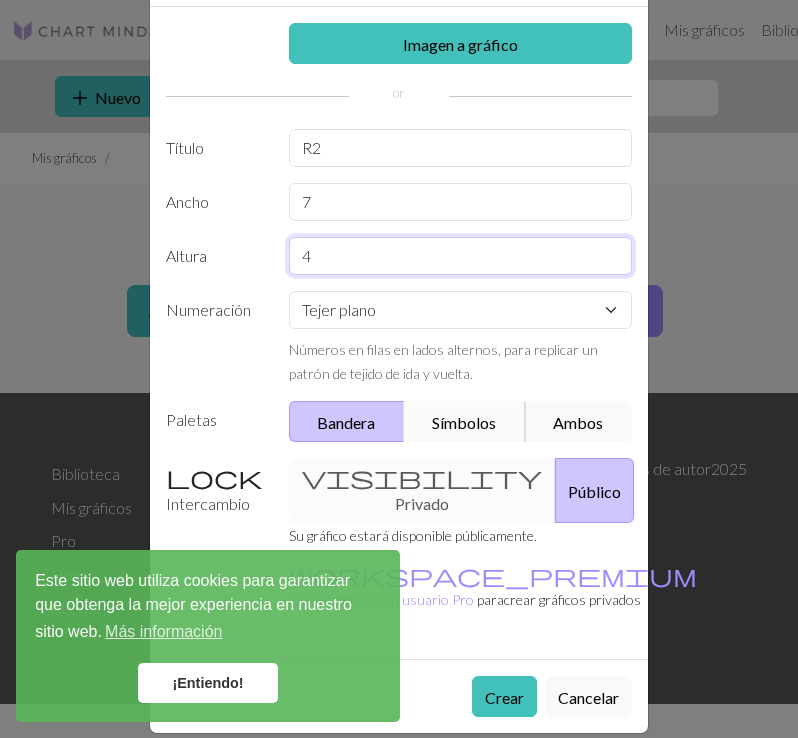 type on "4" 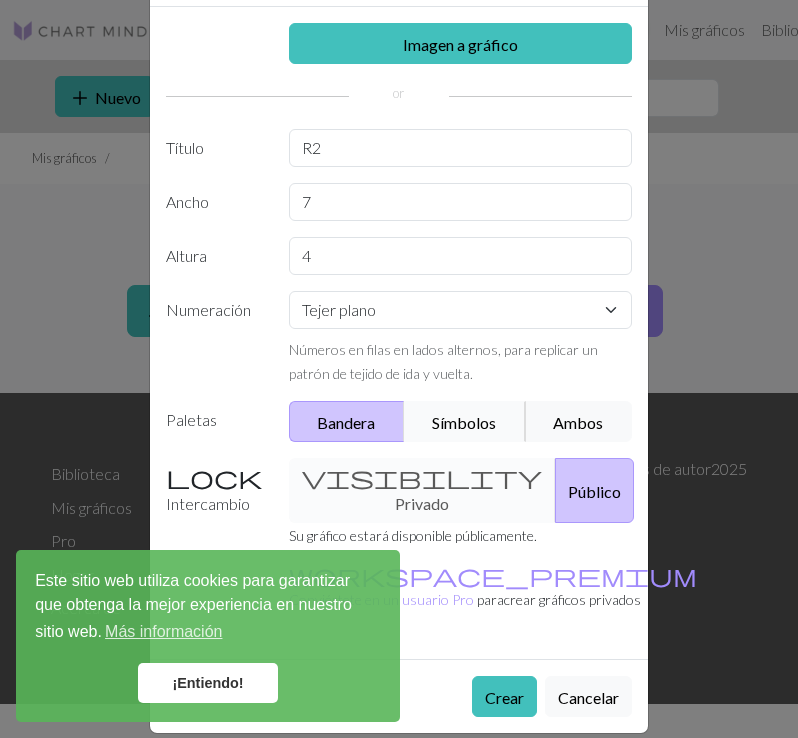 click on "Símbolos" at bounding box center [464, 422] 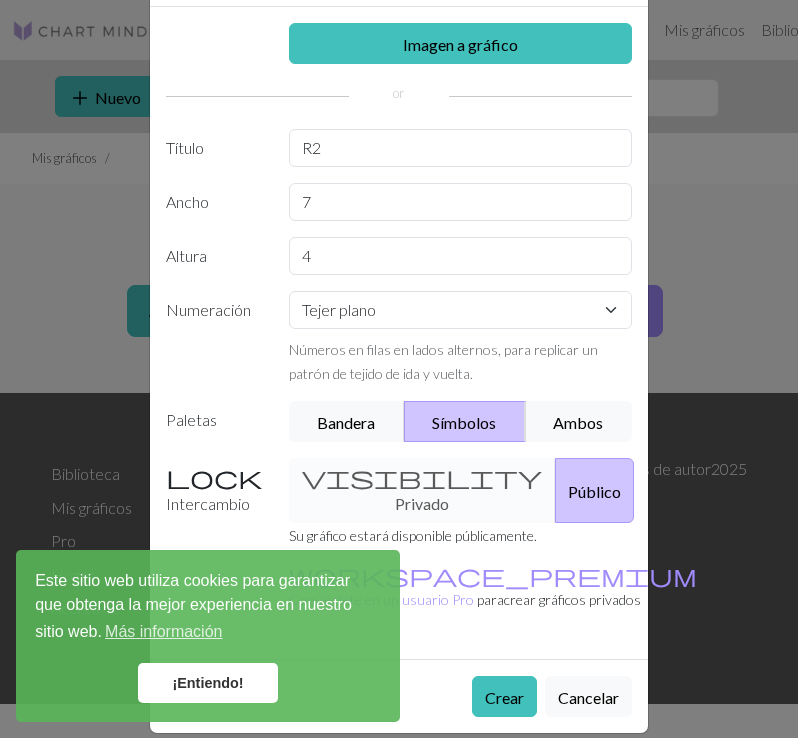 click on "visibility Privado Público" at bounding box center (461, 490) 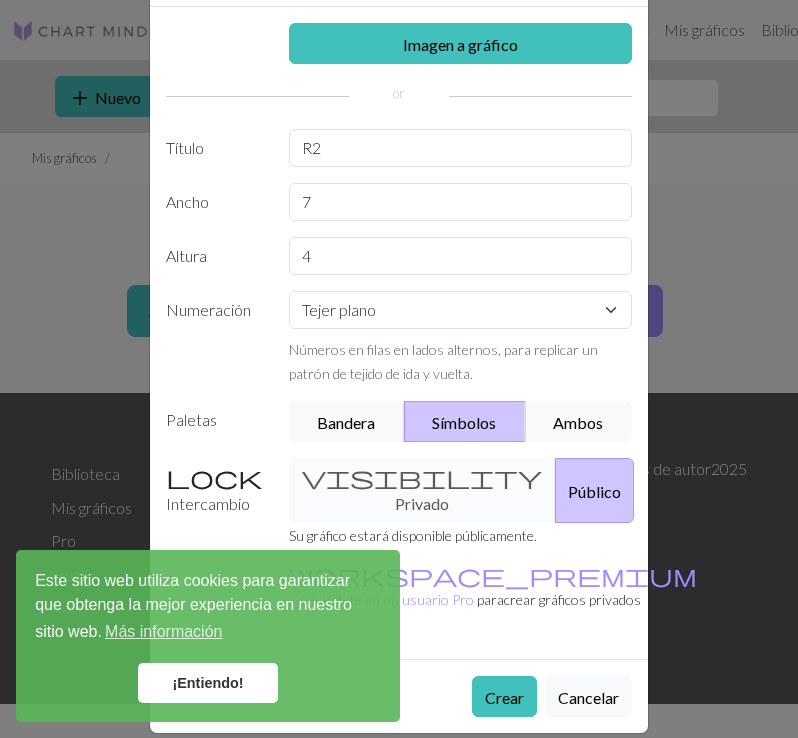 click on "¡Entiendo!" at bounding box center [207, 683] 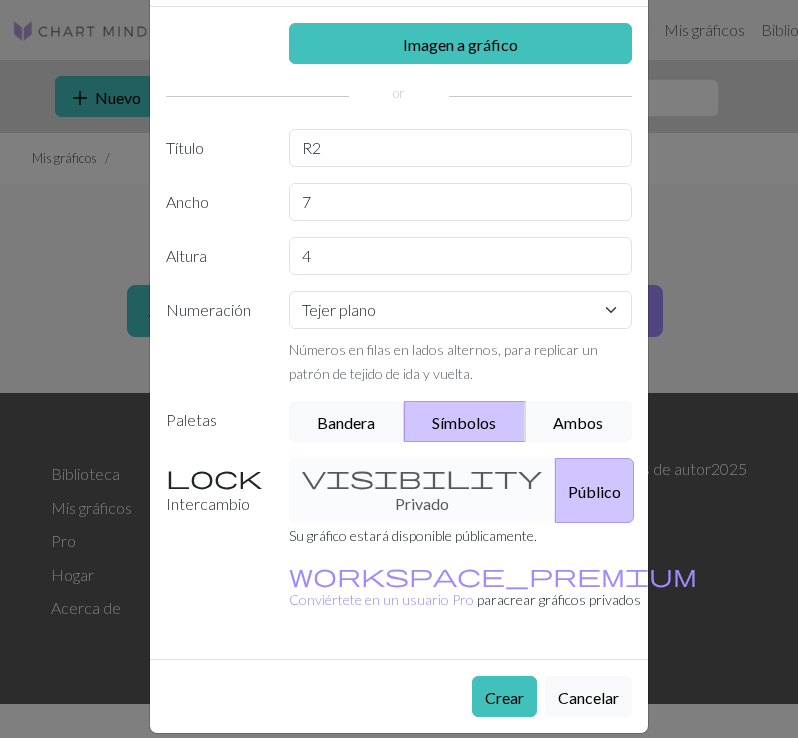 click on "visibility Privado Público" at bounding box center (461, 490) 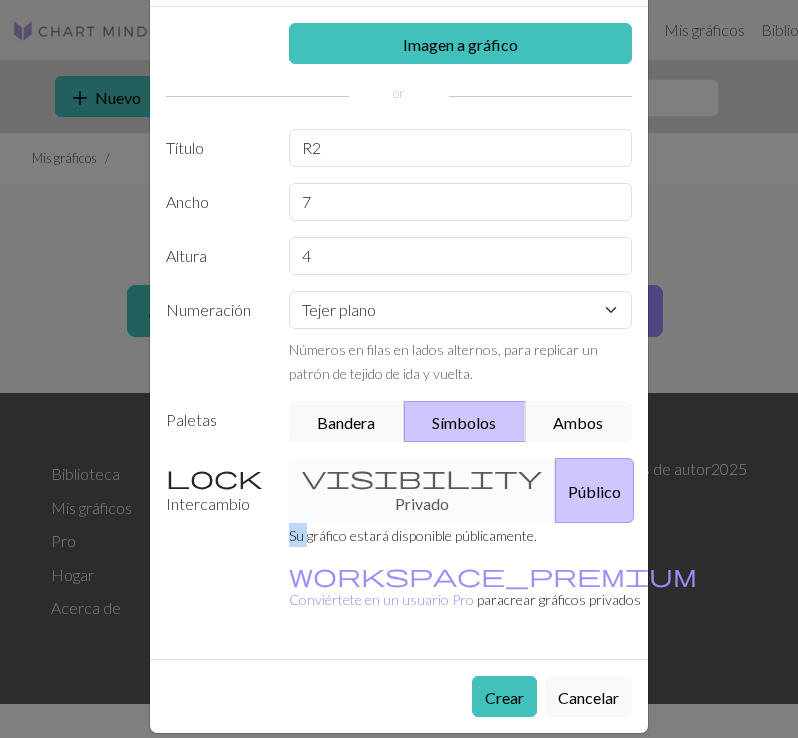 click on "visibility Privado Público" at bounding box center [461, 490] 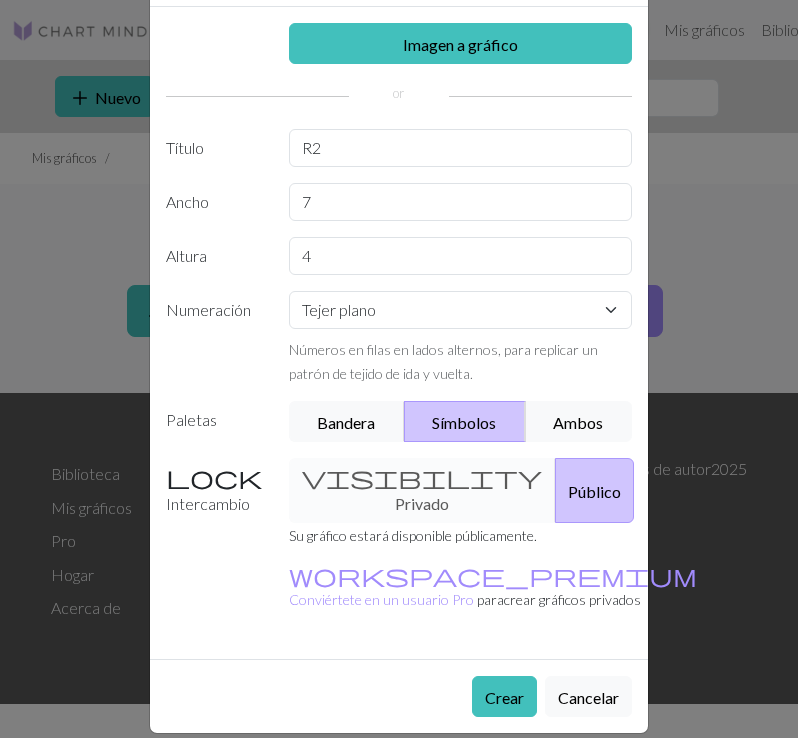 click on "Intercambio" at bounding box center [215, 490] 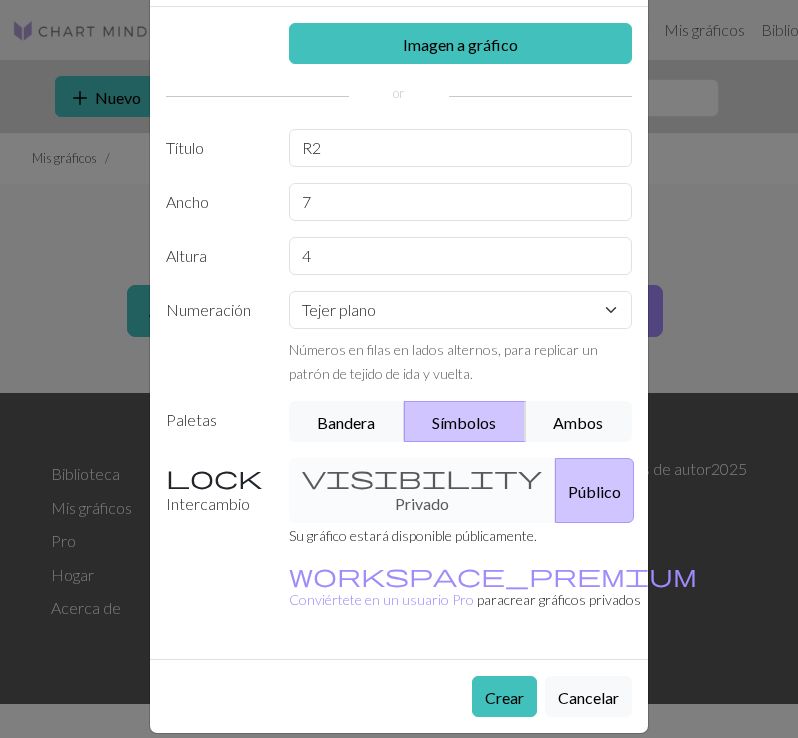 click on "Público" at bounding box center [594, 490] 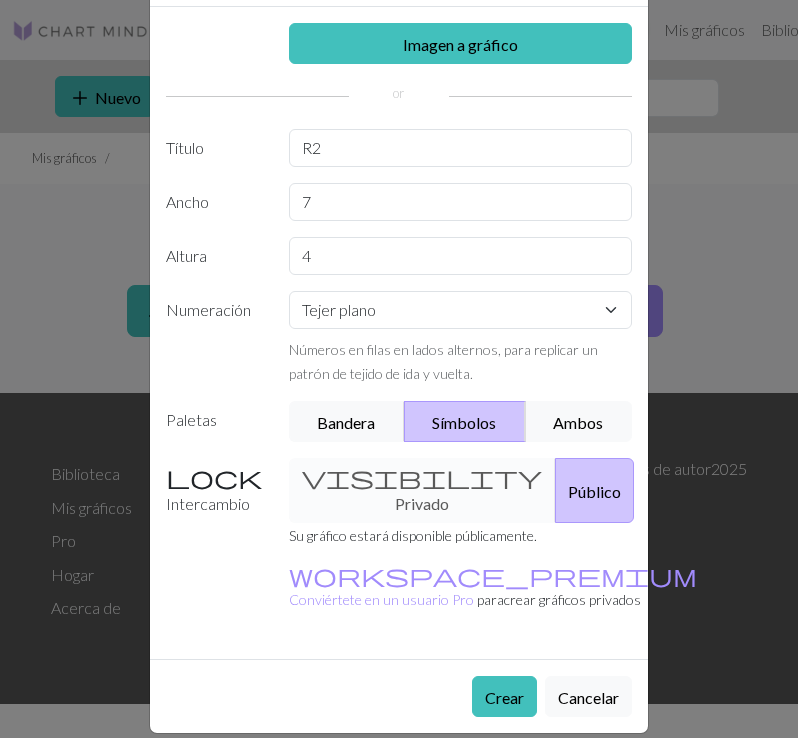 click on "visibility Privado Público" at bounding box center [461, 490] 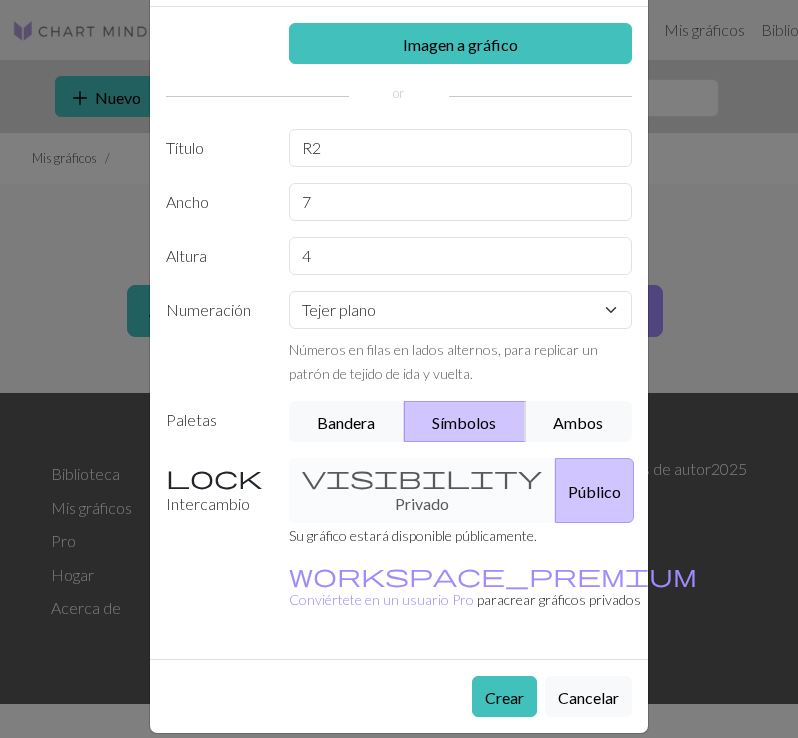 click on "visibility Privado Público" at bounding box center (461, 490) 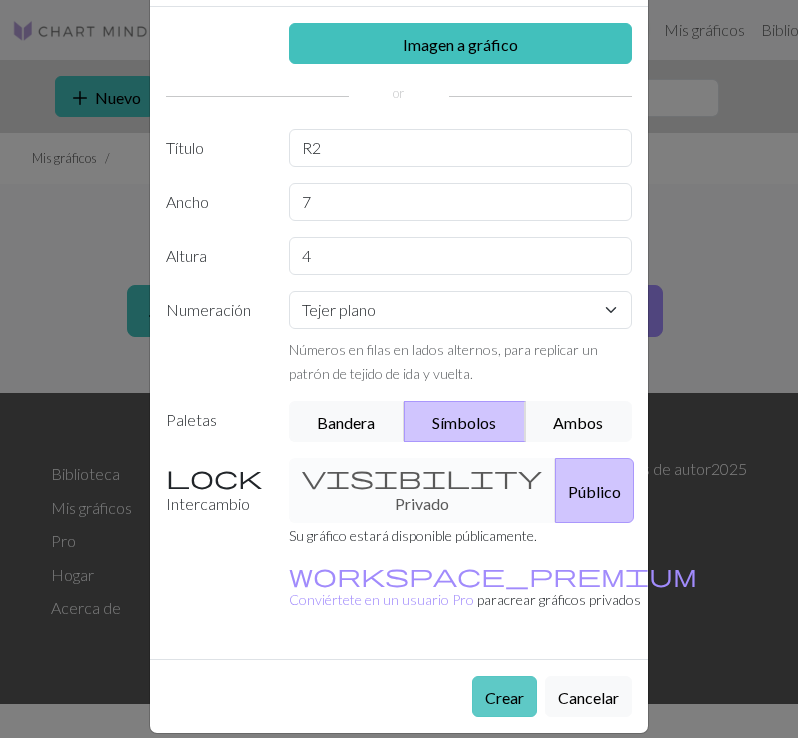 click on "Crear" at bounding box center [504, 697] 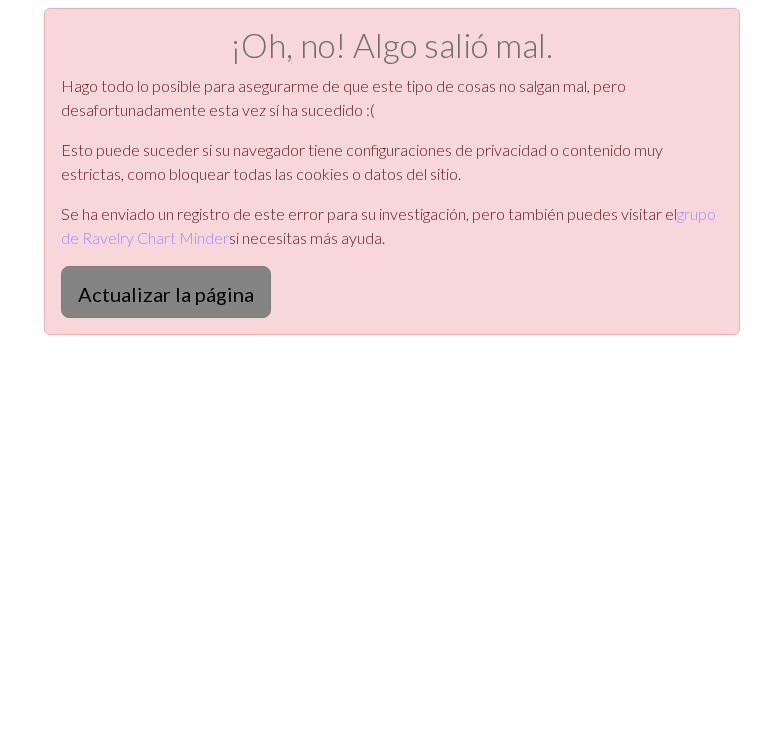 click on "Actualizar la página" at bounding box center [166, 294] 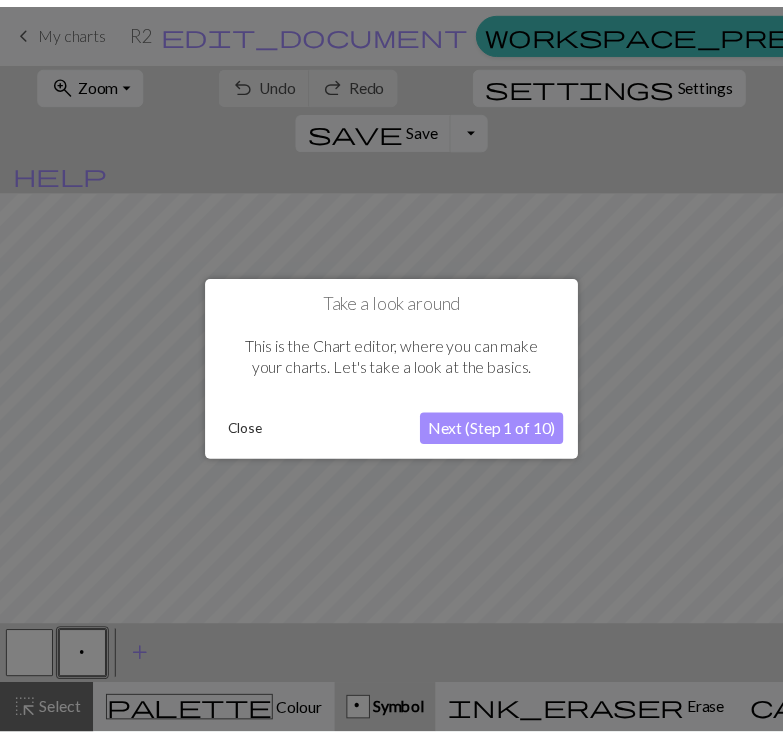 scroll, scrollTop: 0, scrollLeft: 0, axis: both 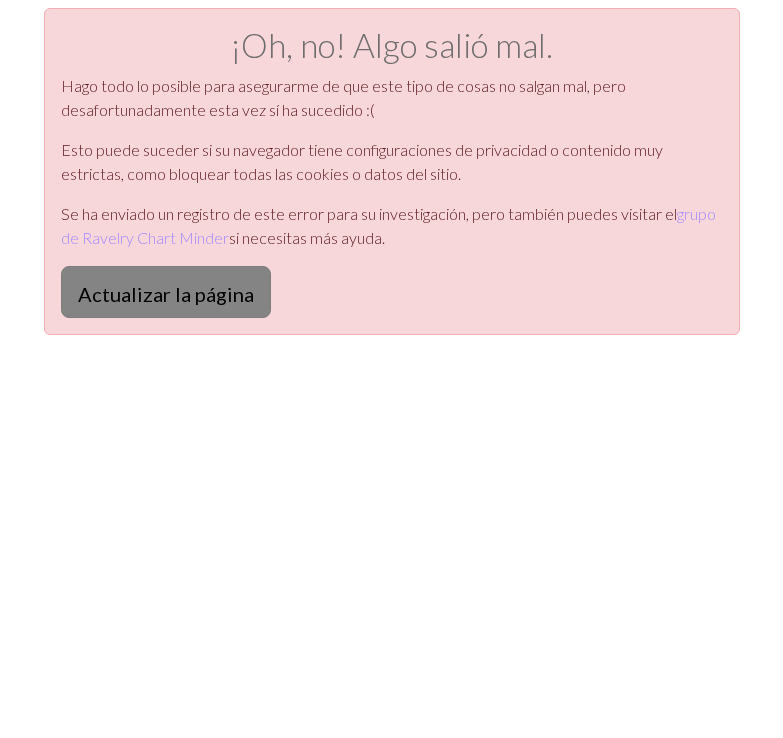 click on "Actualizar la página" at bounding box center (166, 294) 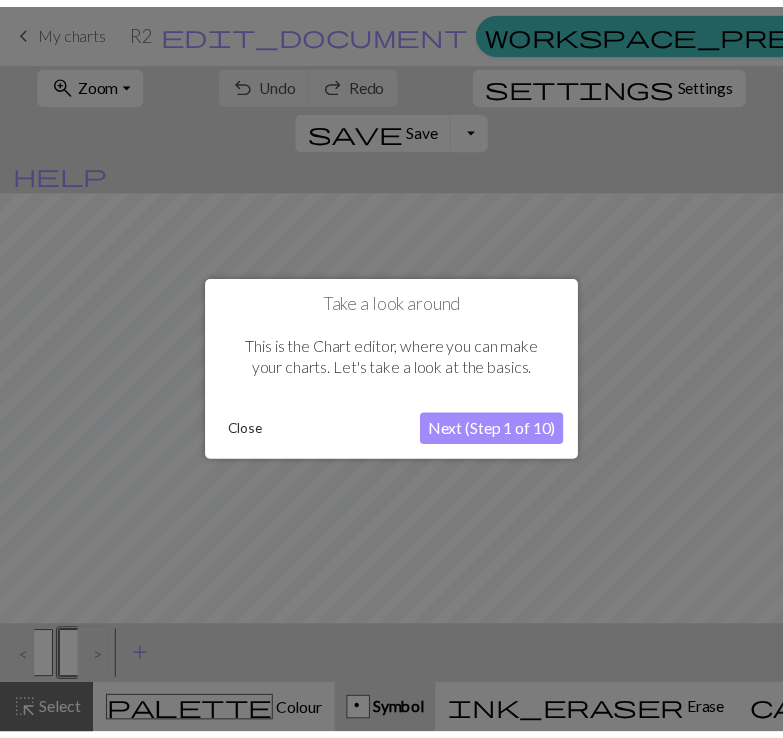 scroll, scrollTop: 0, scrollLeft: 0, axis: both 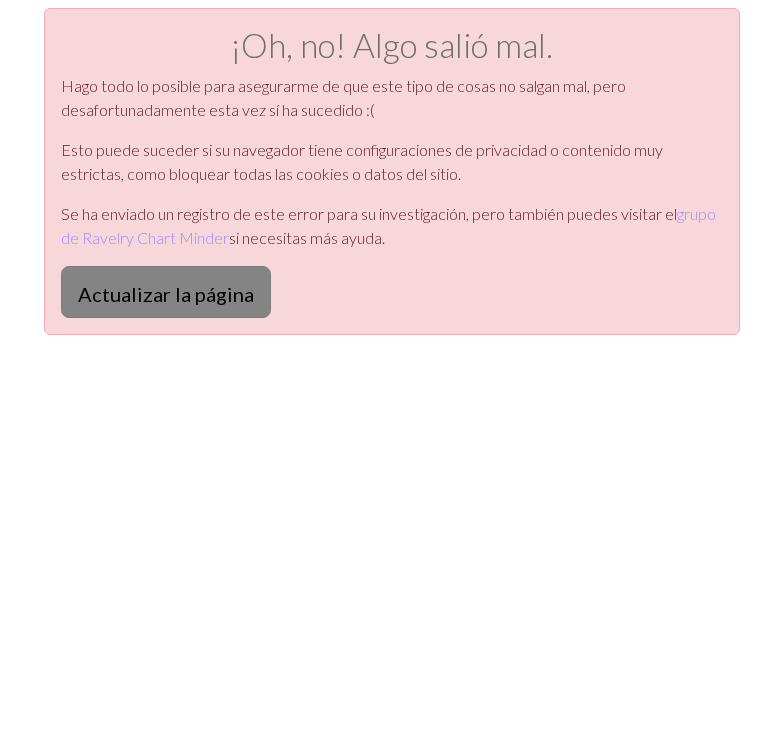 click on "Actualizar la página" at bounding box center [166, 294] 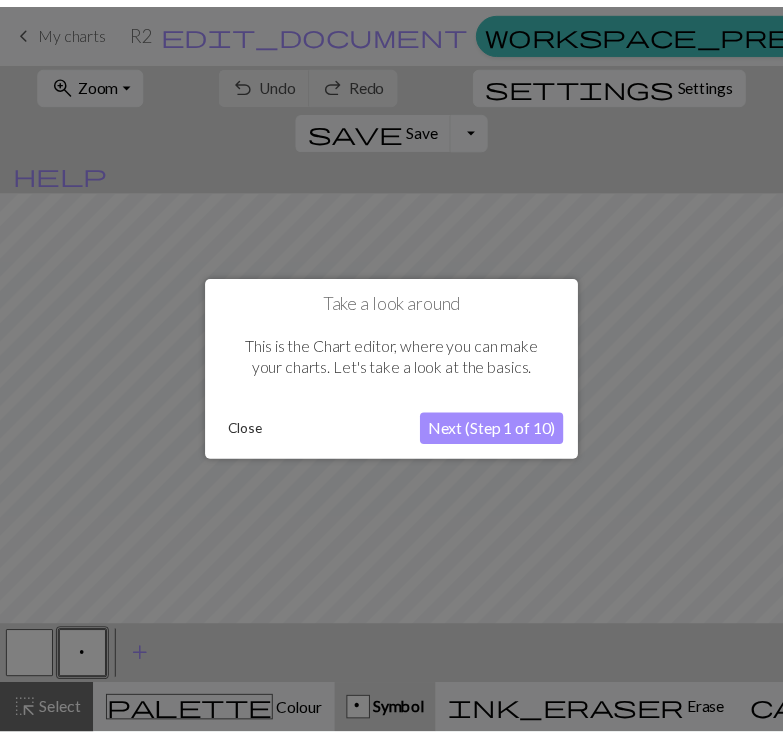 scroll, scrollTop: 0, scrollLeft: 0, axis: both 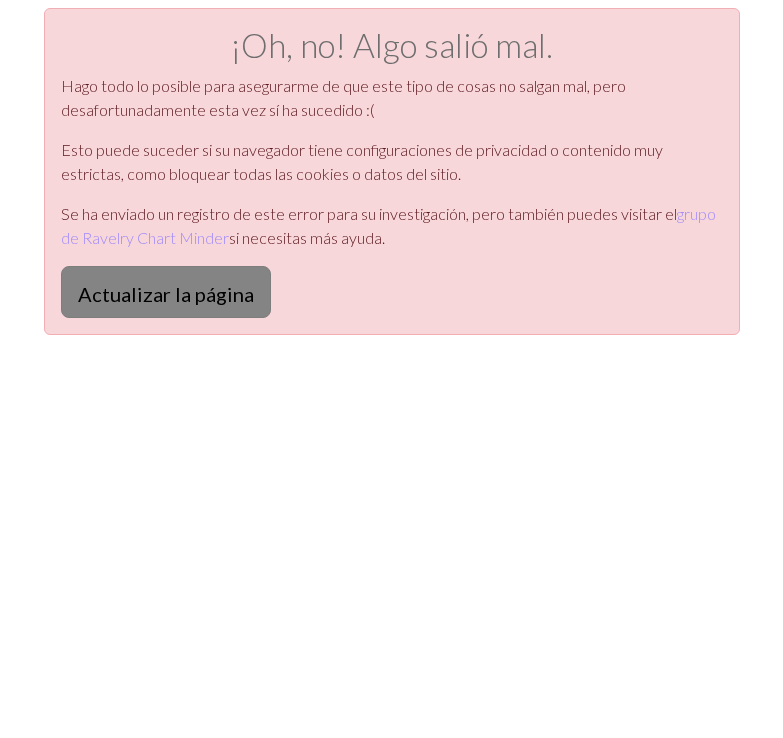 click on "Actualizar la página" at bounding box center (166, 294) 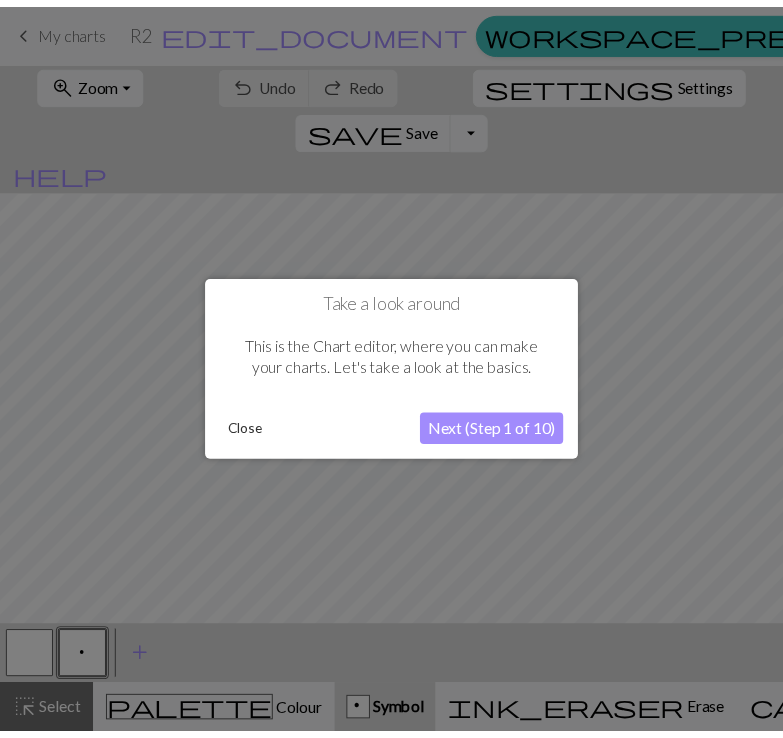 scroll, scrollTop: 0, scrollLeft: 0, axis: both 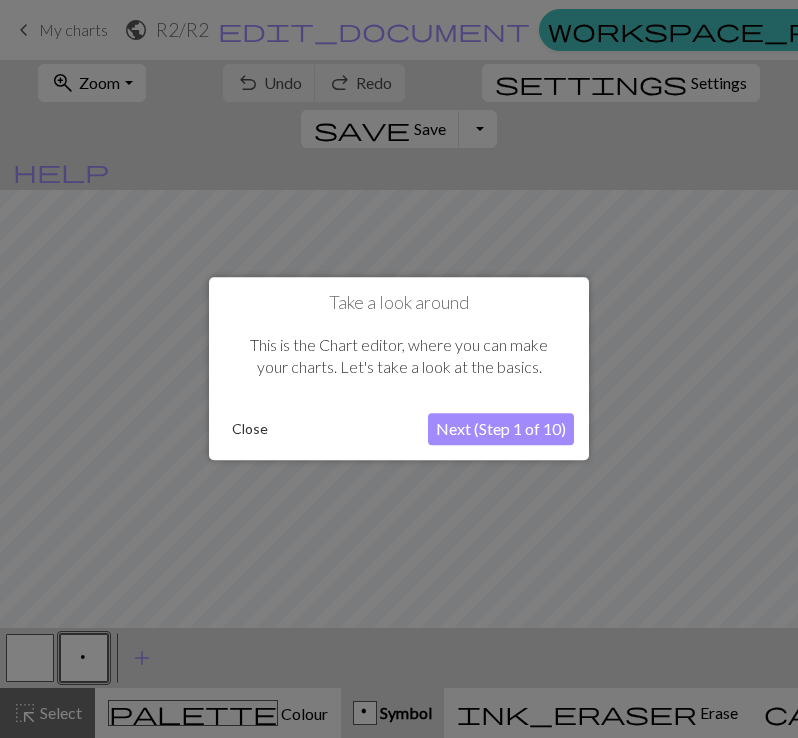 click on "Next (Step 1 of 10)" at bounding box center [501, 430] 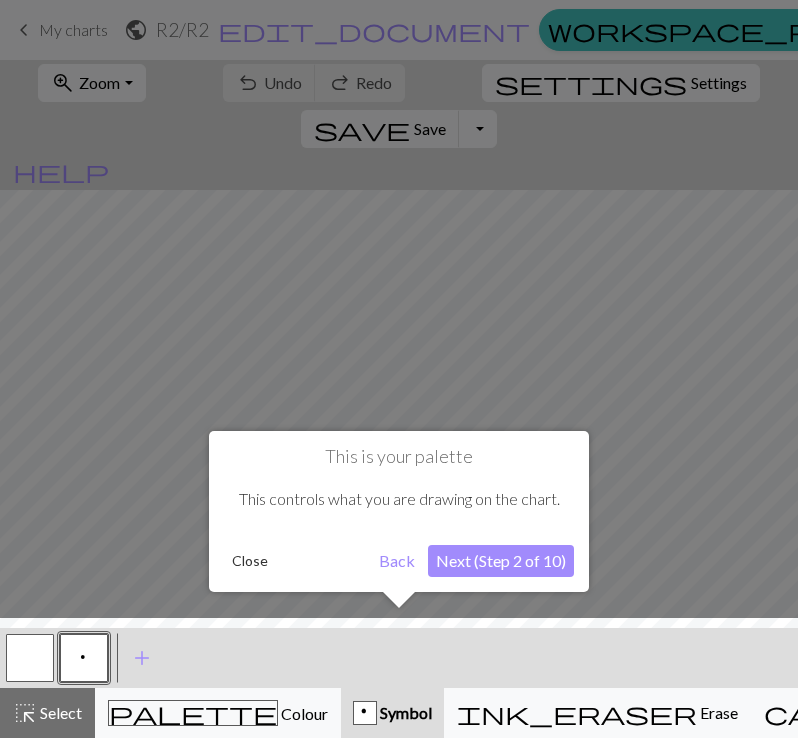 click on "Next (Step 2 of 10)" at bounding box center [501, 561] 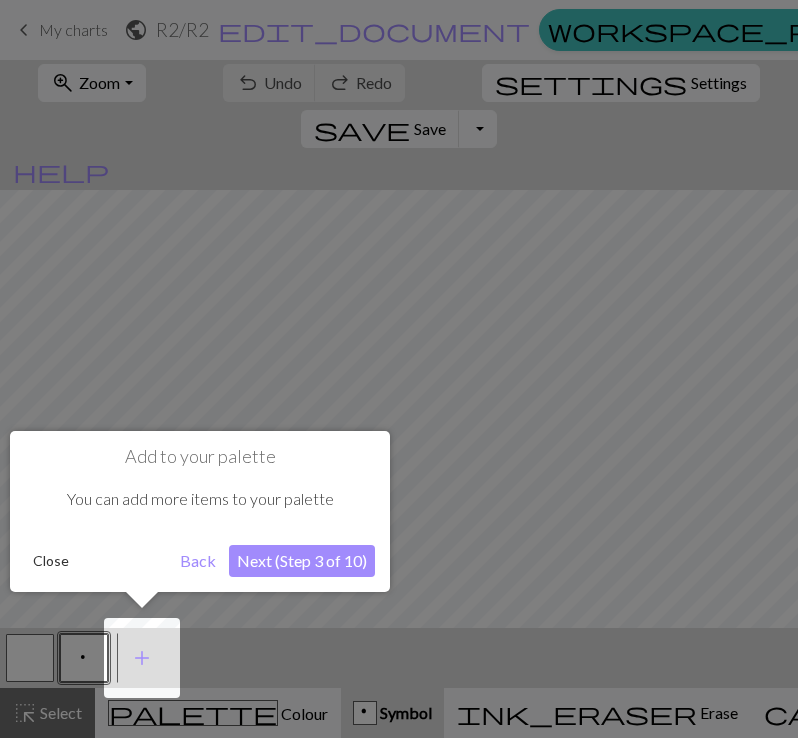 click on "Next (Step 3 of 10)" at bounding box center [302, 561] 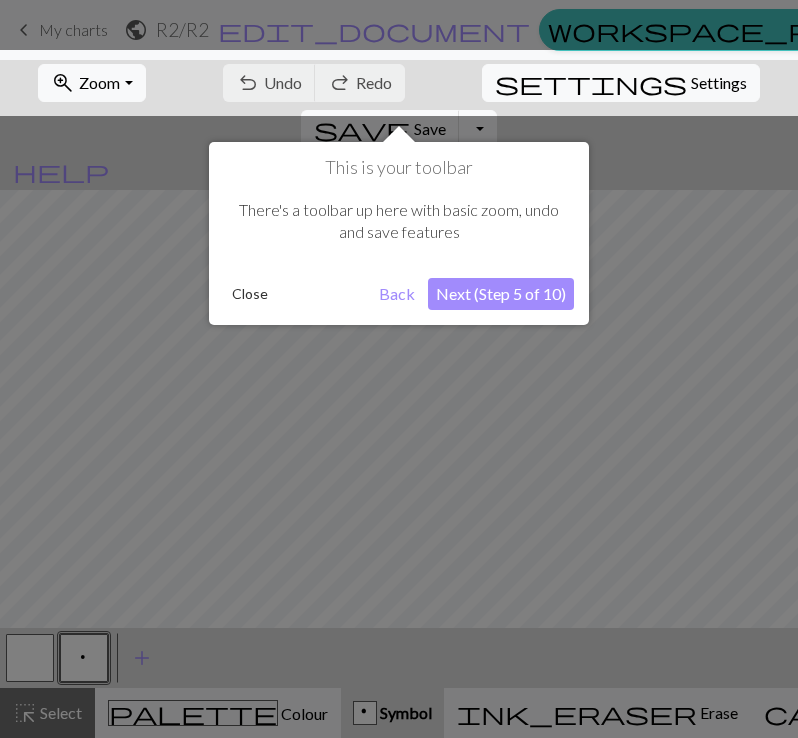 click on "Next (Step 5 of 10)" at bounding box center (501, 294) 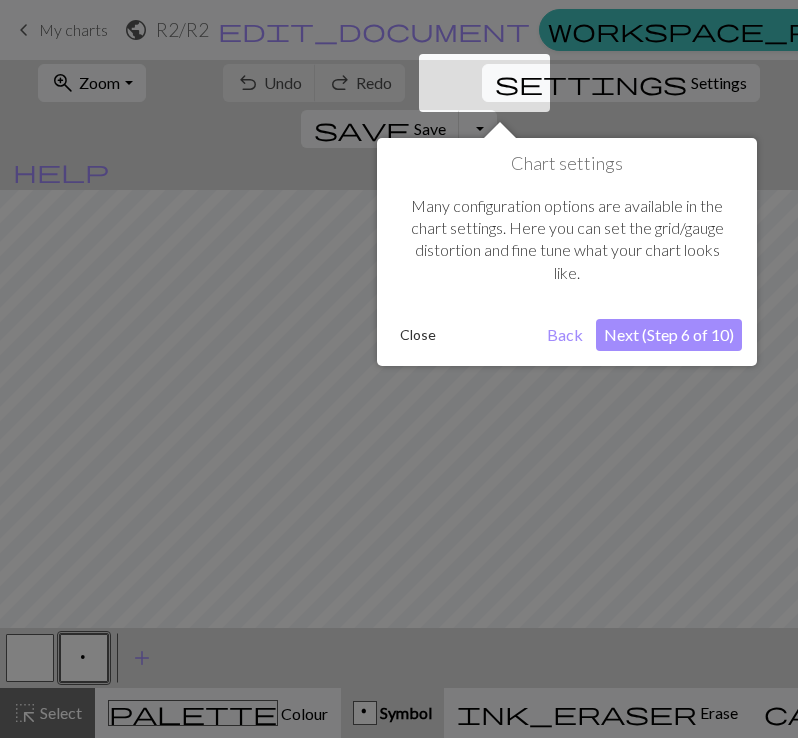 click on "Next (Step 6 of 10)" at bounding box center [669, 335] 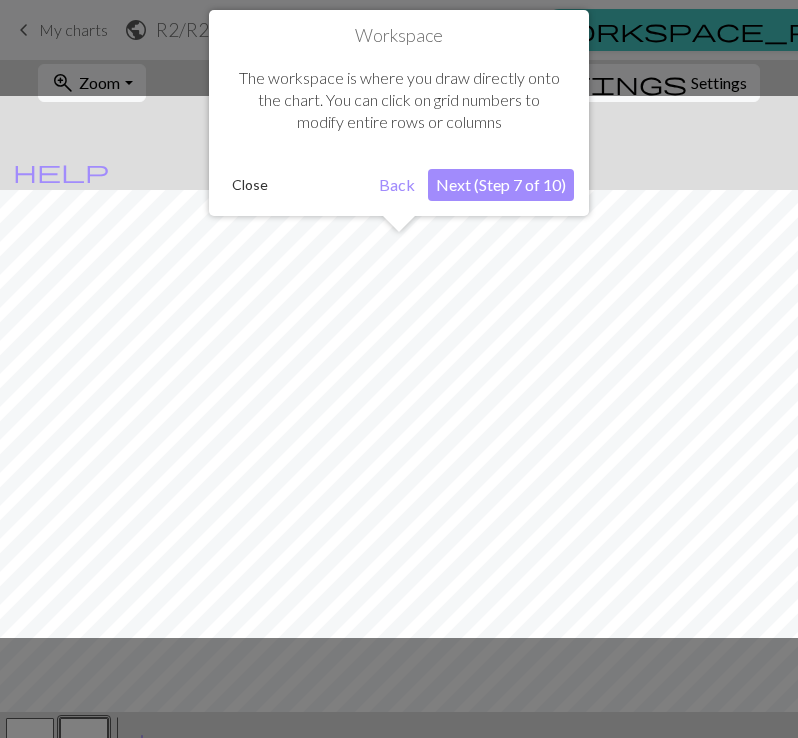click on "Next (Step 7 of 10)" at bounding box center [501, 185] 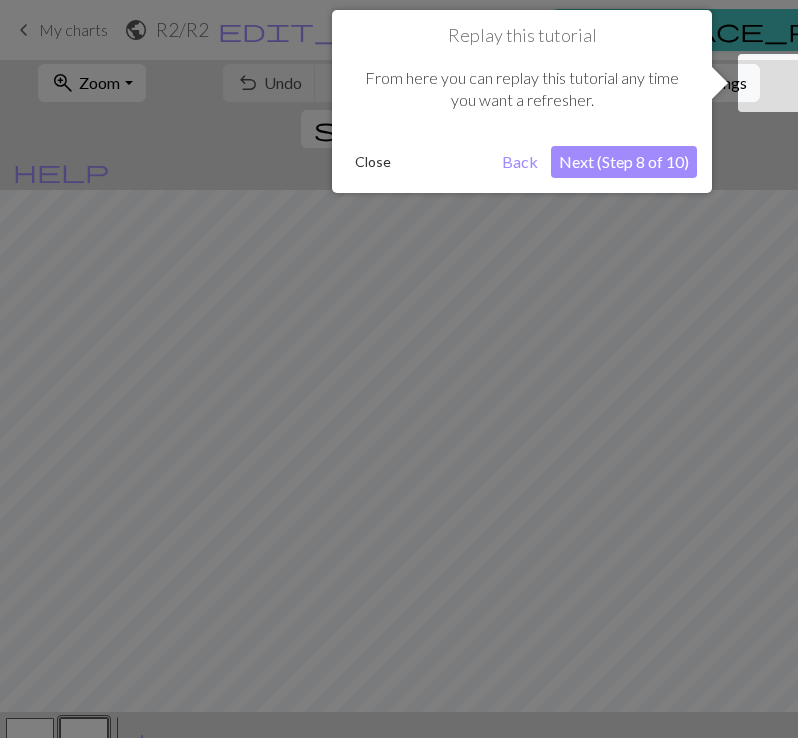 click on "Next (Step 8 of 10)" at bounding box center [624, 162] 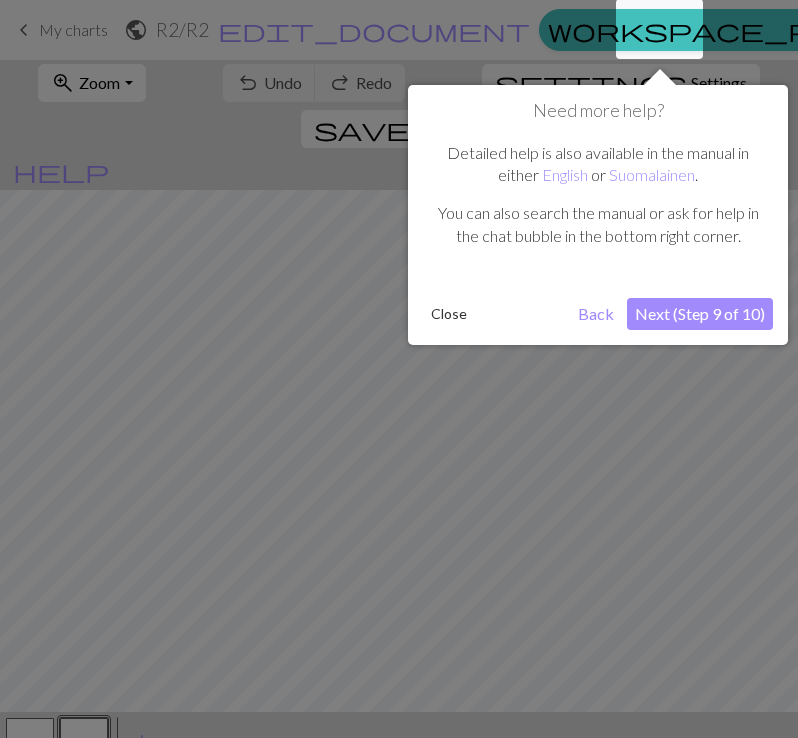 click on "Next (Step 9 of 10)" at bounding box center [700, 314] 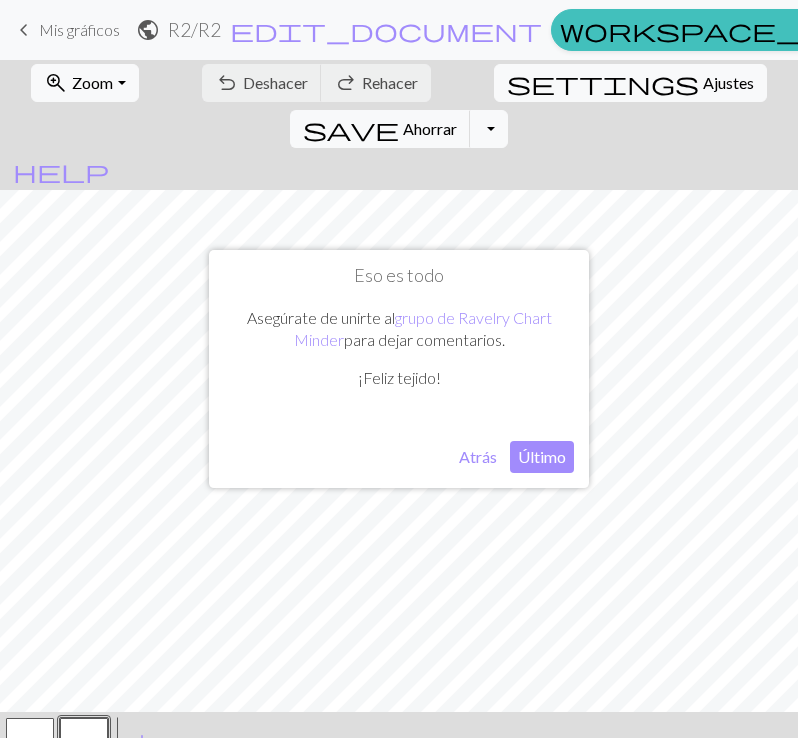 click on "Último" at bounding box center (542, 456) 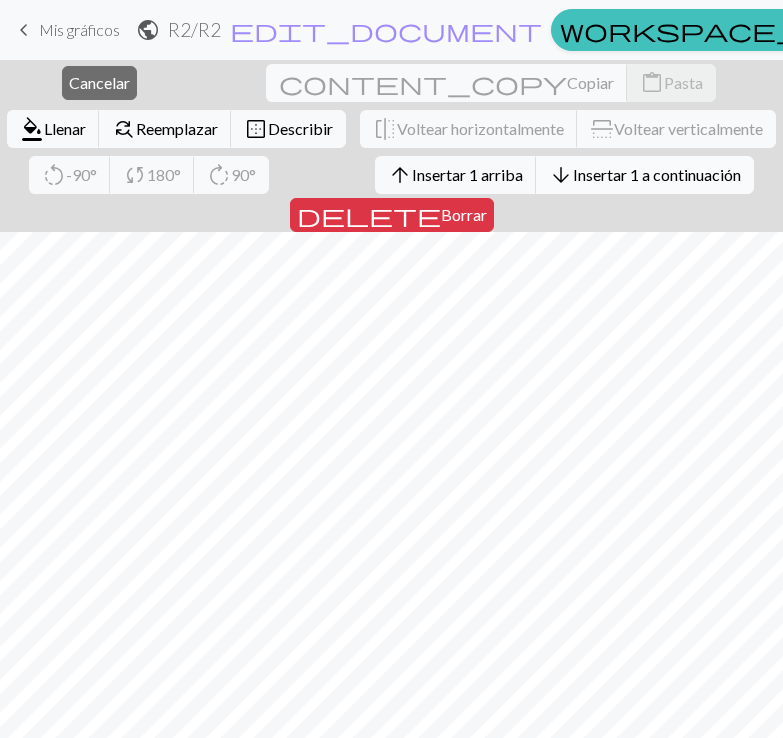 click on "Insertar 1 a continuación" at bounding box center [657, 174] 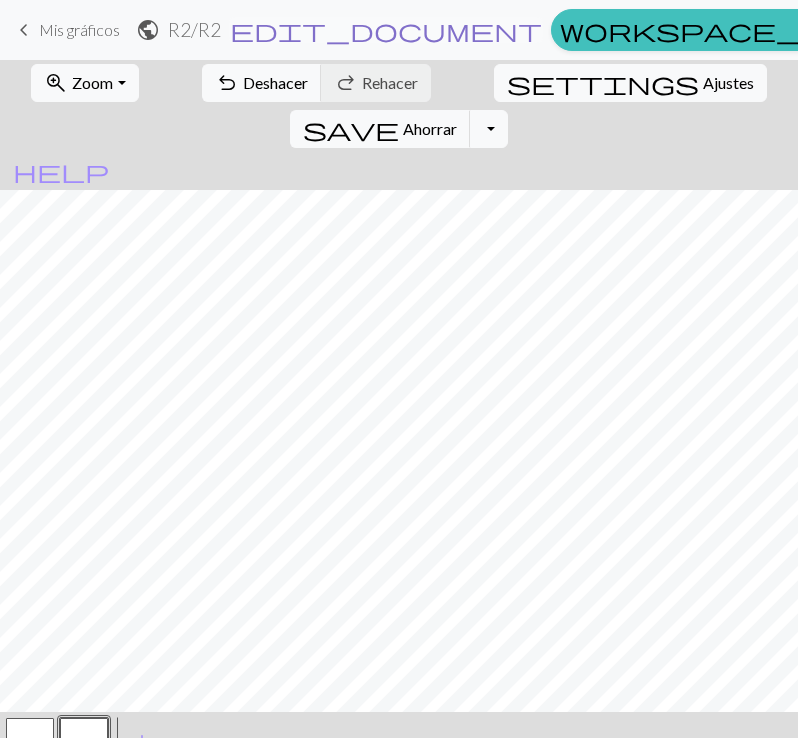 click on "edit_document" at bounding box center [386, 30] 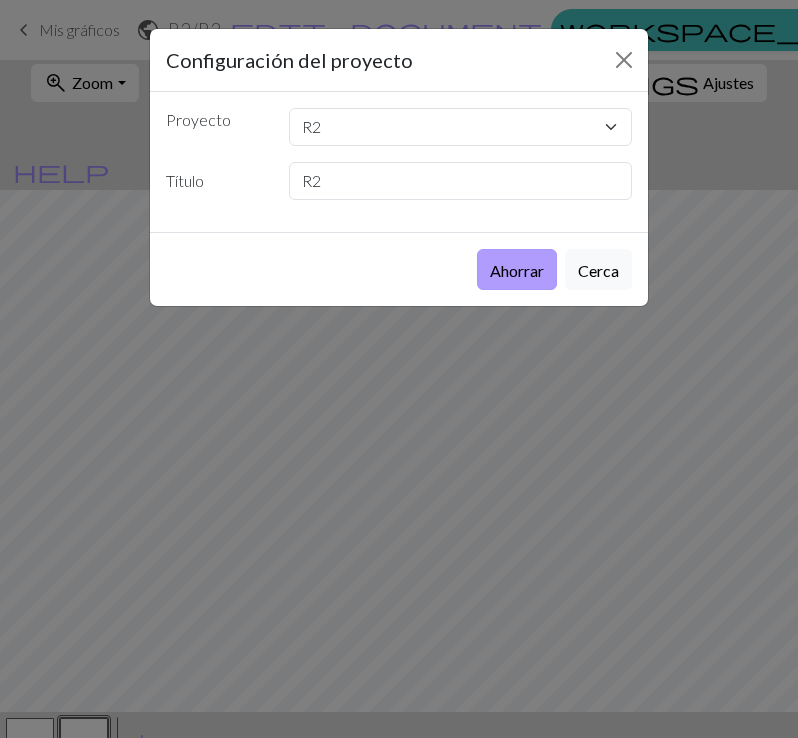 click on "Ahorrar" at bounding box center [517, 270] 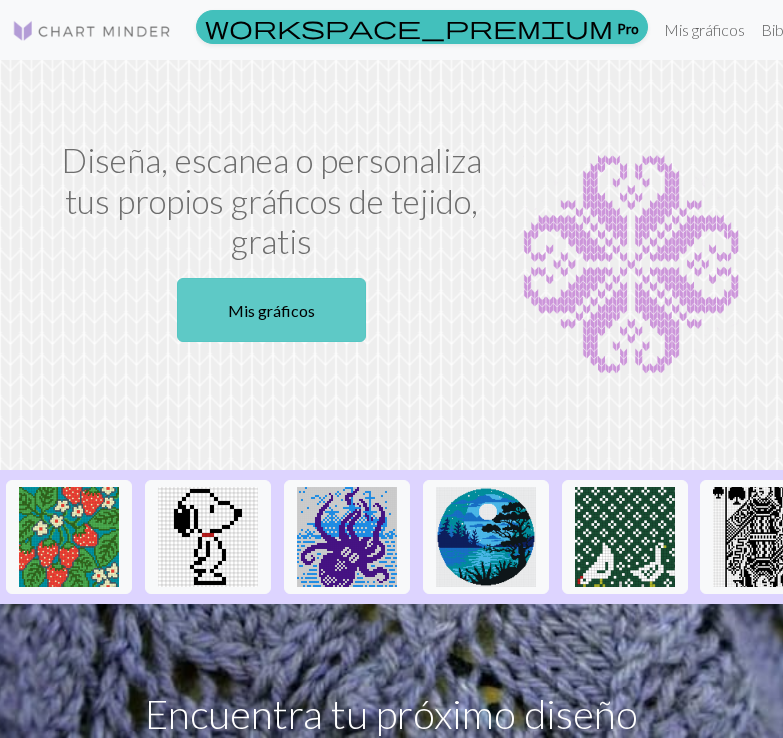 click on "Mis gráficos" at bounding box center (271, 310) 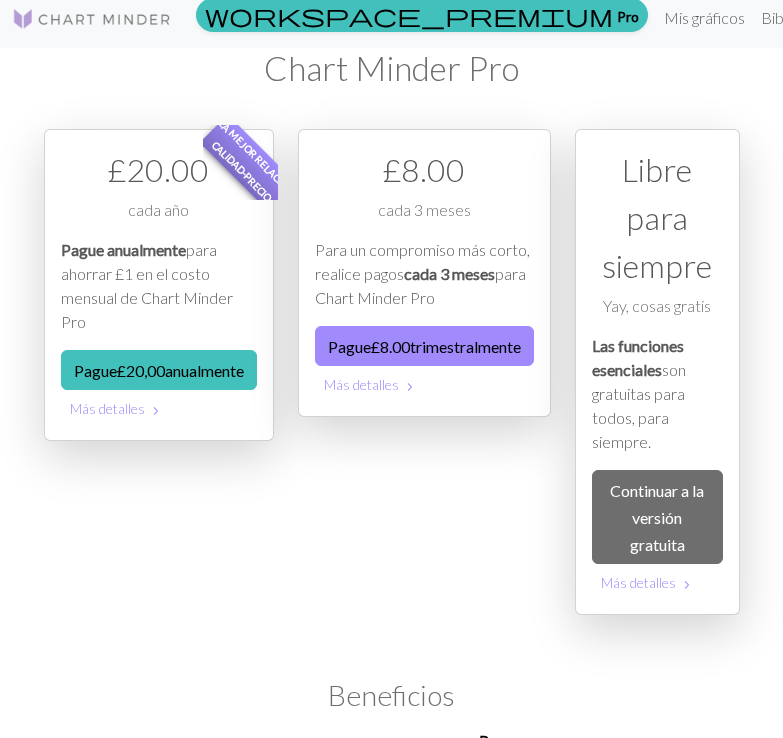 scroll, scrollTop: 0, scrollLeft: 0, axis: both 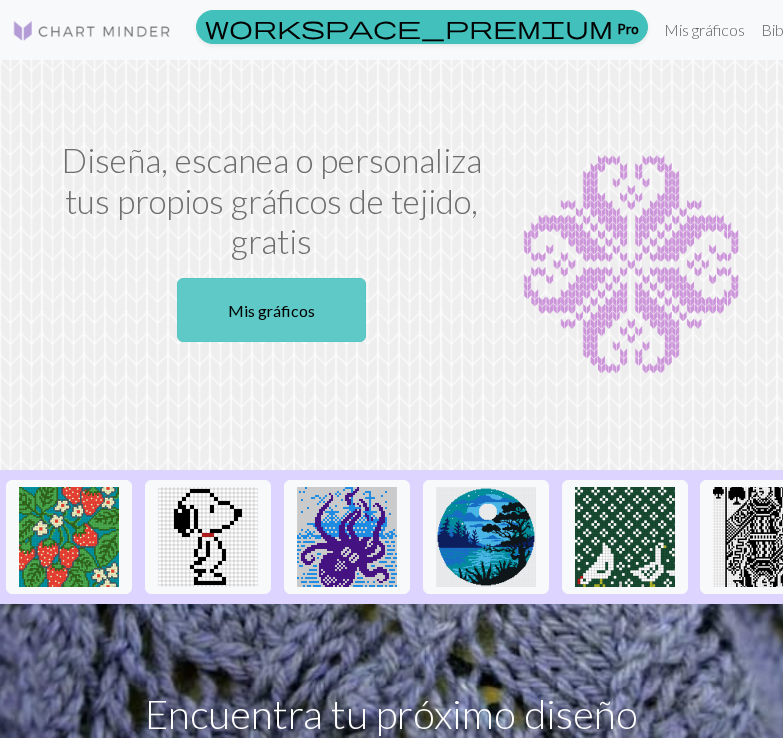 click on "Mis gráficos" at bounding box center [271, 310] 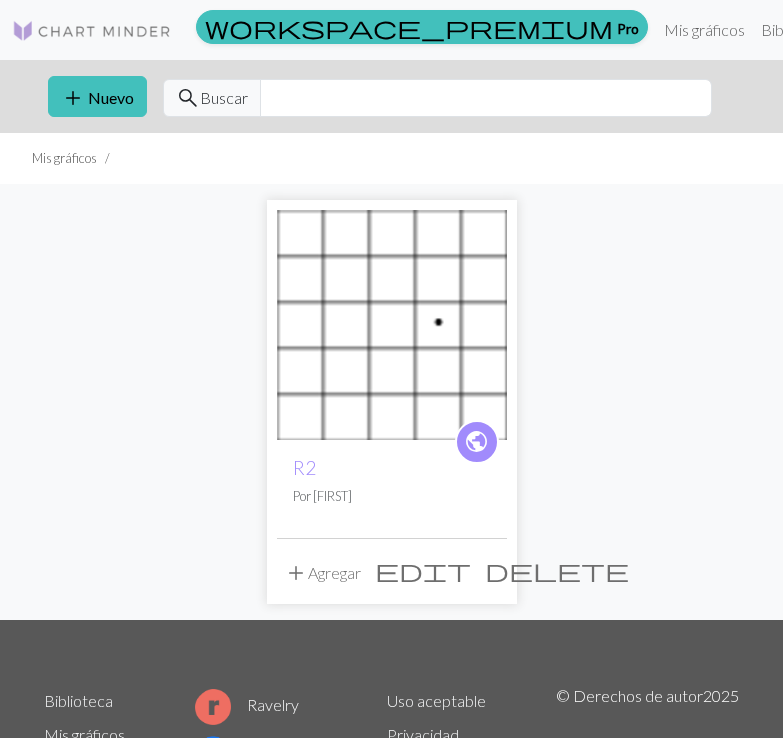click on "delete" at bounding box center (557, 570) 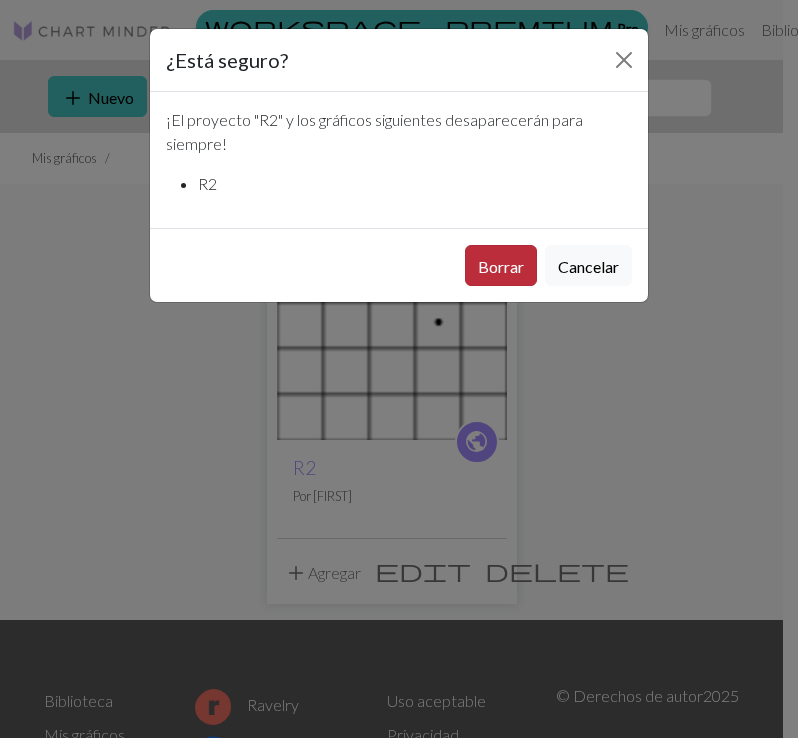 click on "Borrar" at bounding box center [501, 266] 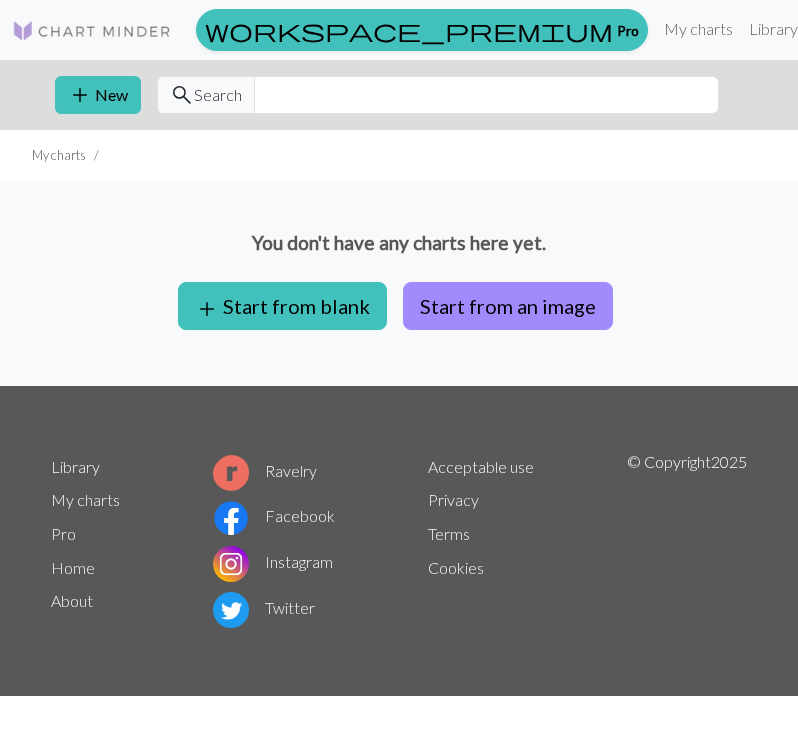 scroll, scrollTop: 0, scrollLeft: 0, axis: both 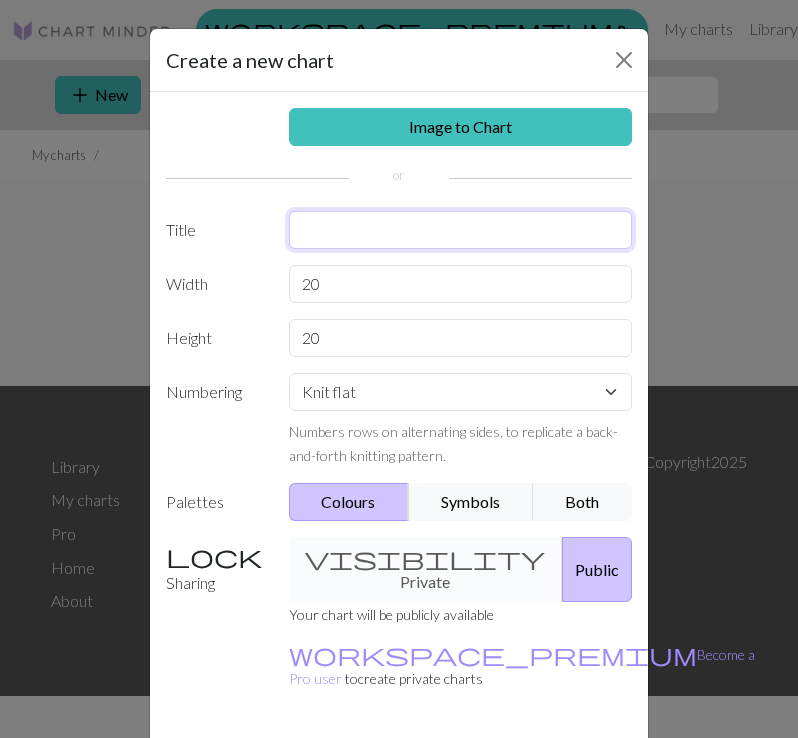 click at bounding box center (461, 230) 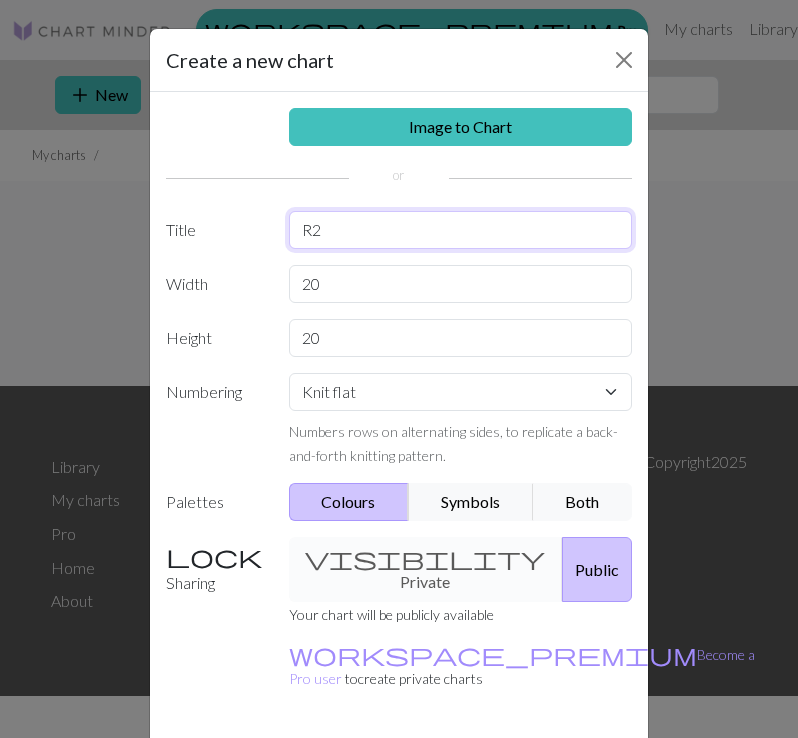 type on "R2" 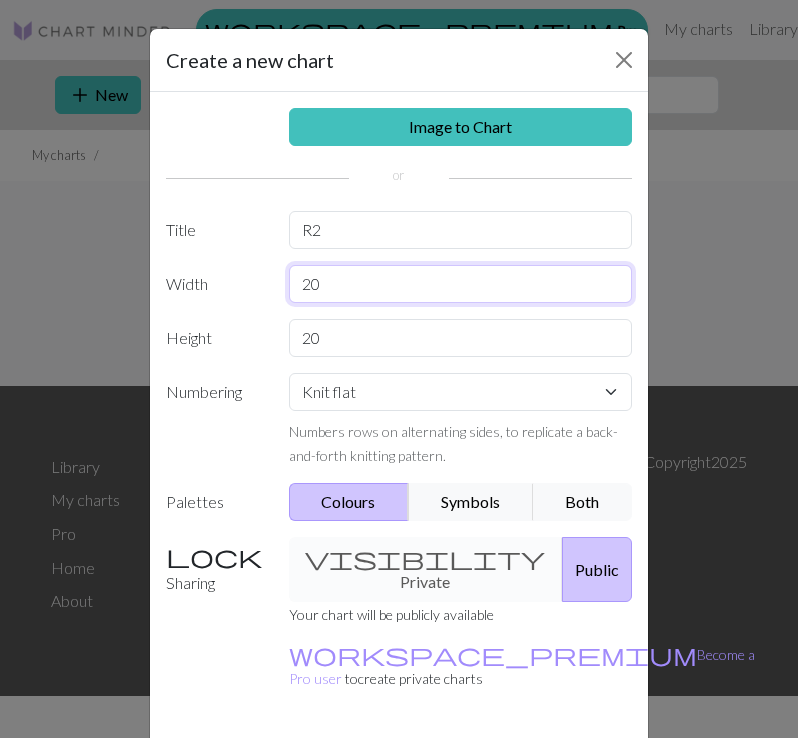 drag, startPoint x: 349, startPoint y: 290, endPoint x: 271, endPoint y: 281, distance: 78.51752 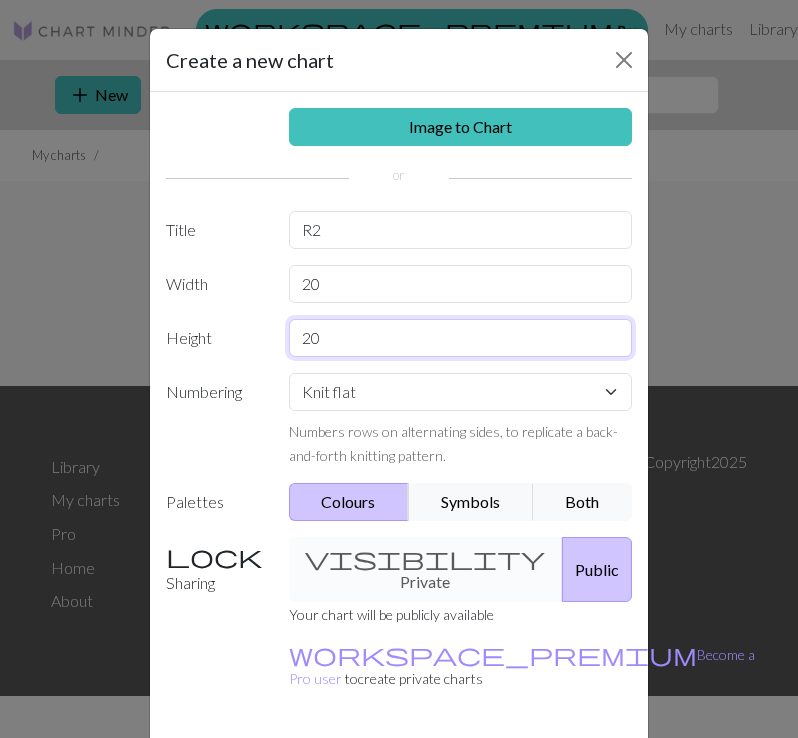click on "20" at bounding box center (461, 338) 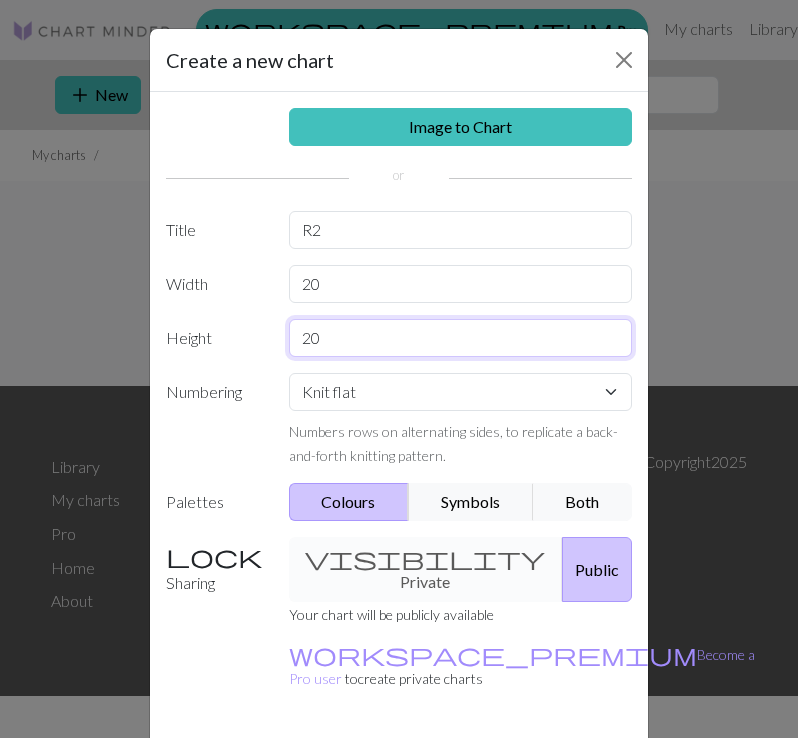 type on "2" 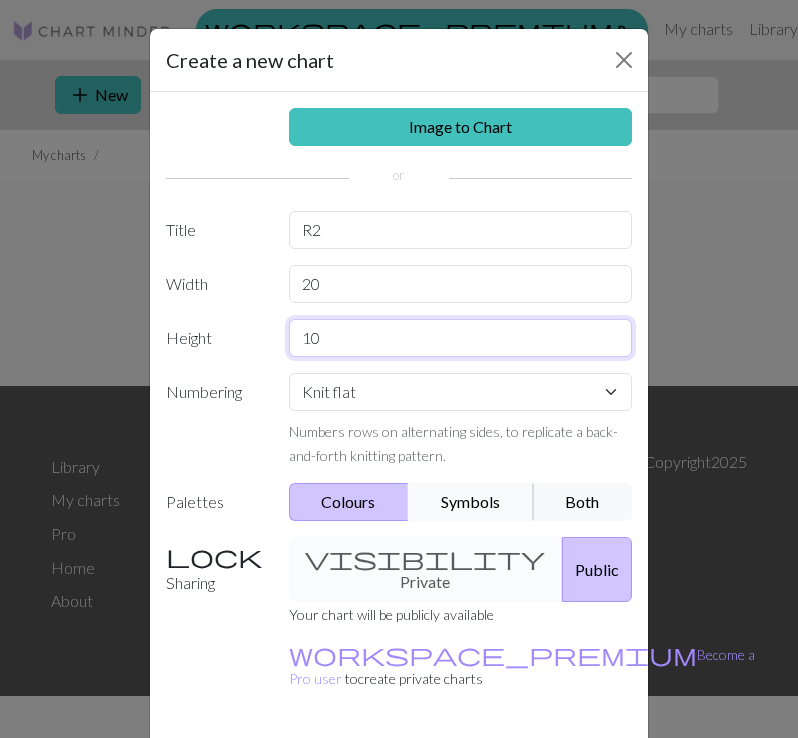 type on "10" 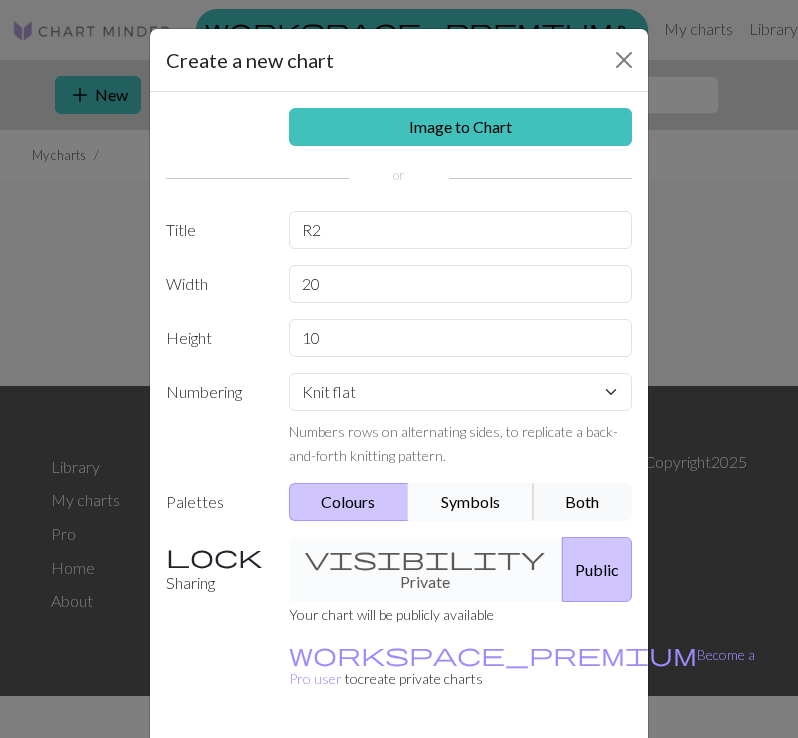 click on "Symbols" at bounding box center [471, 502] 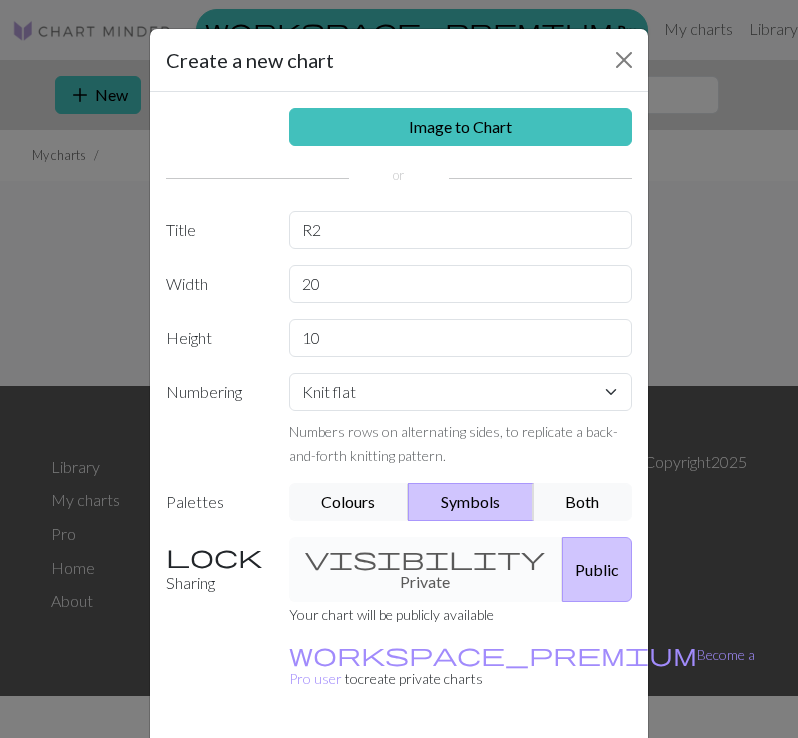 click on "Create" at bounding box center (514, 774) 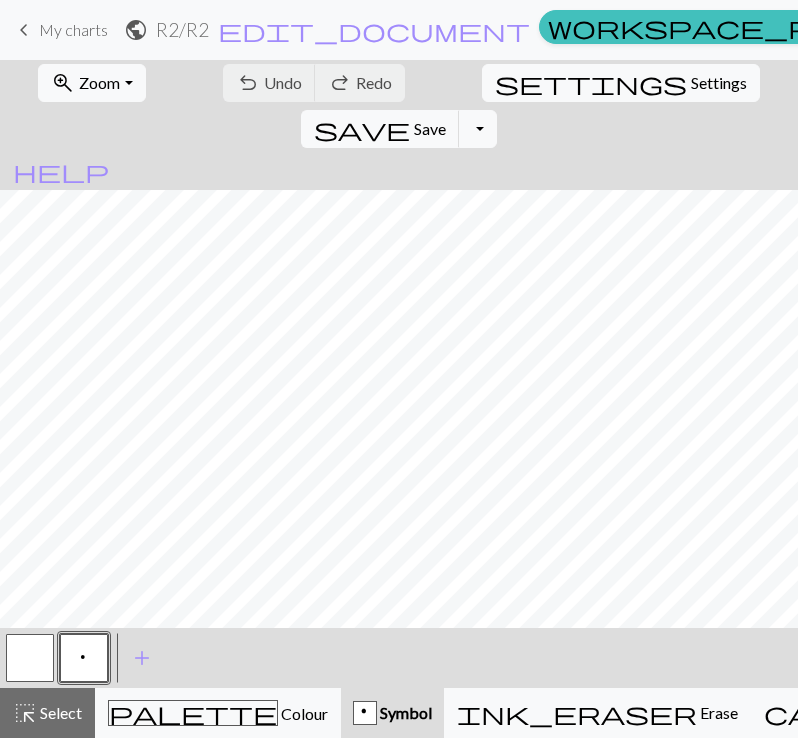click on "p   Symbol" at bounding box center (392, 713) 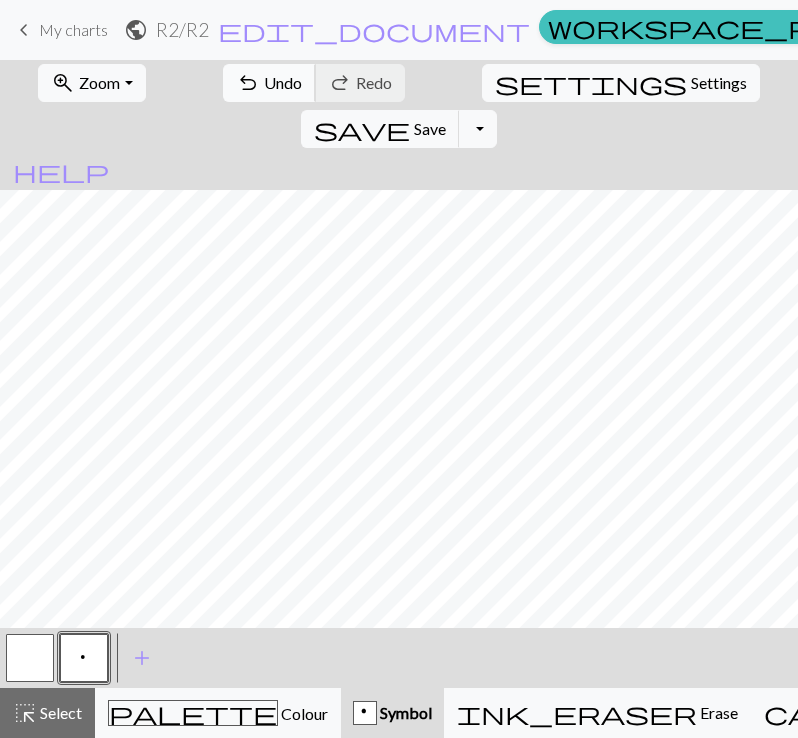 click on "undo" at bounding box center (248, 83) 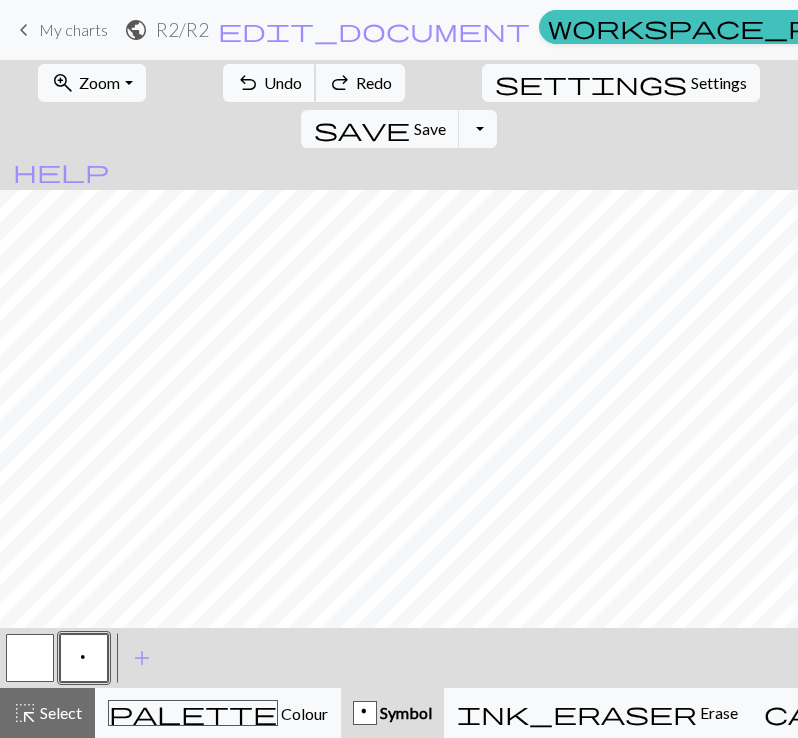 click on "undo" at bounding box center [248, 83] 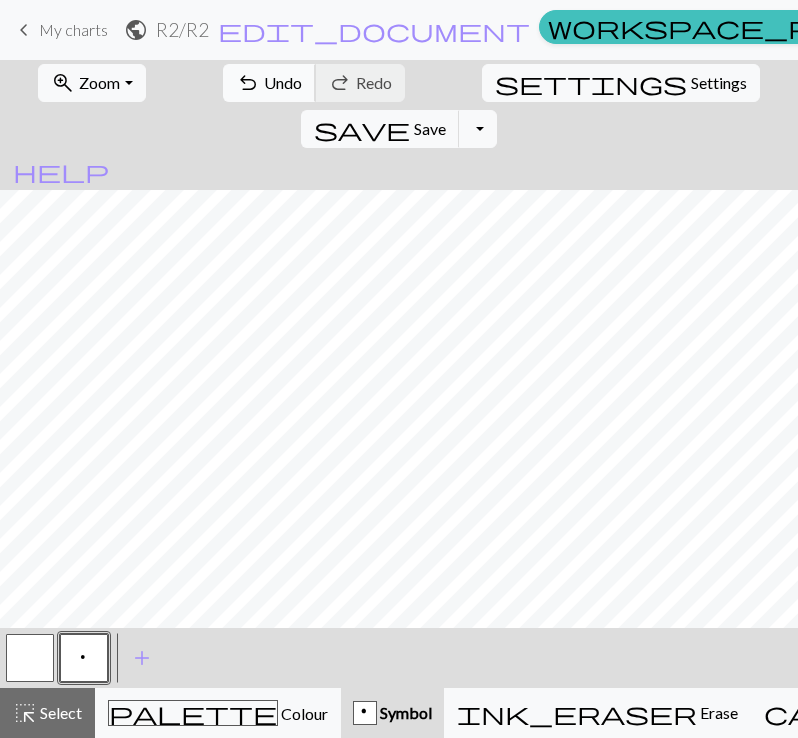 click on "undo Undo Undo" at bounding box center [269, 83] 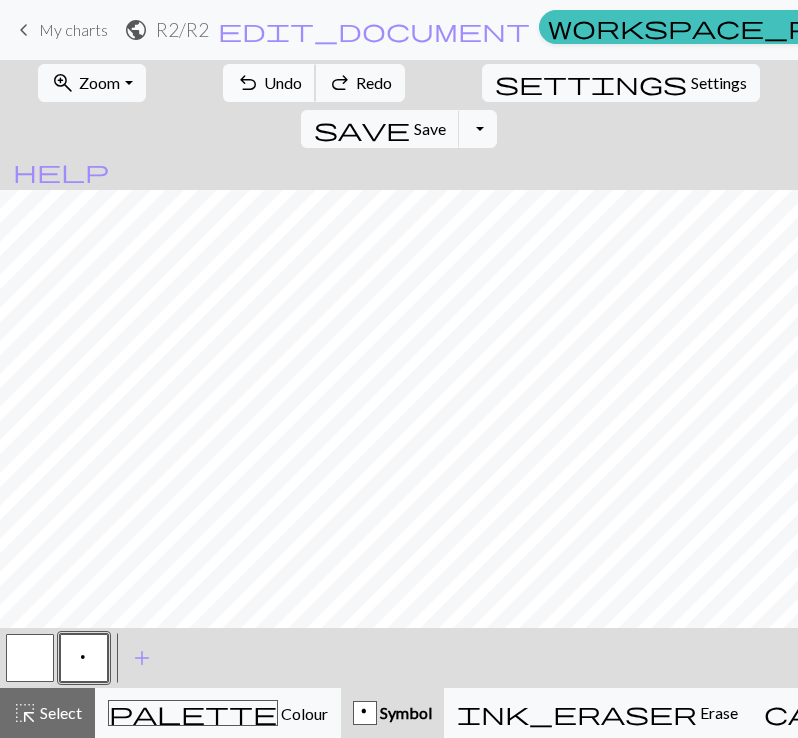 click on "undo Undo Undo" at bounding box center (269, 83) 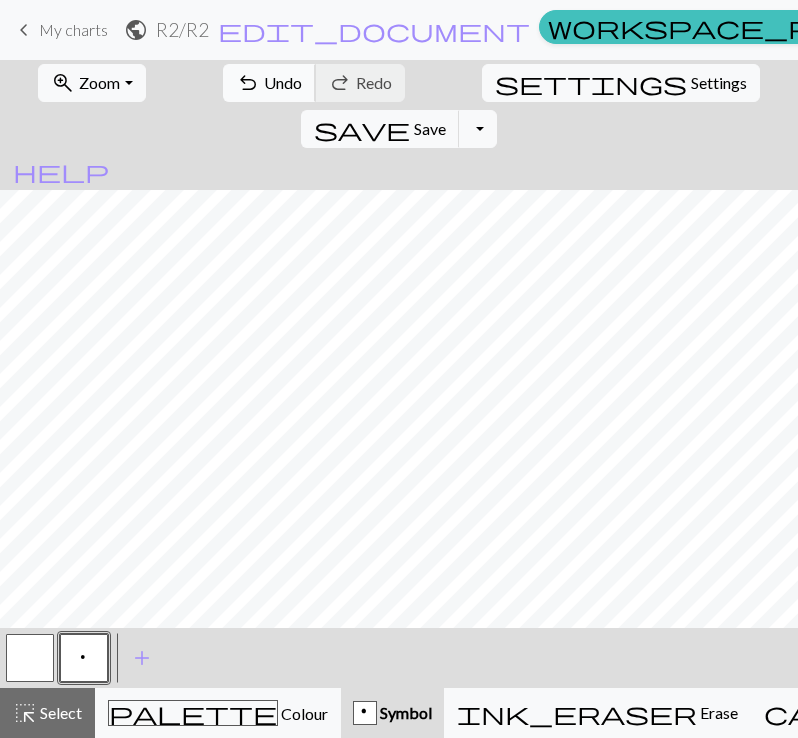 click on "Undo" at bounding box center [283, 82] 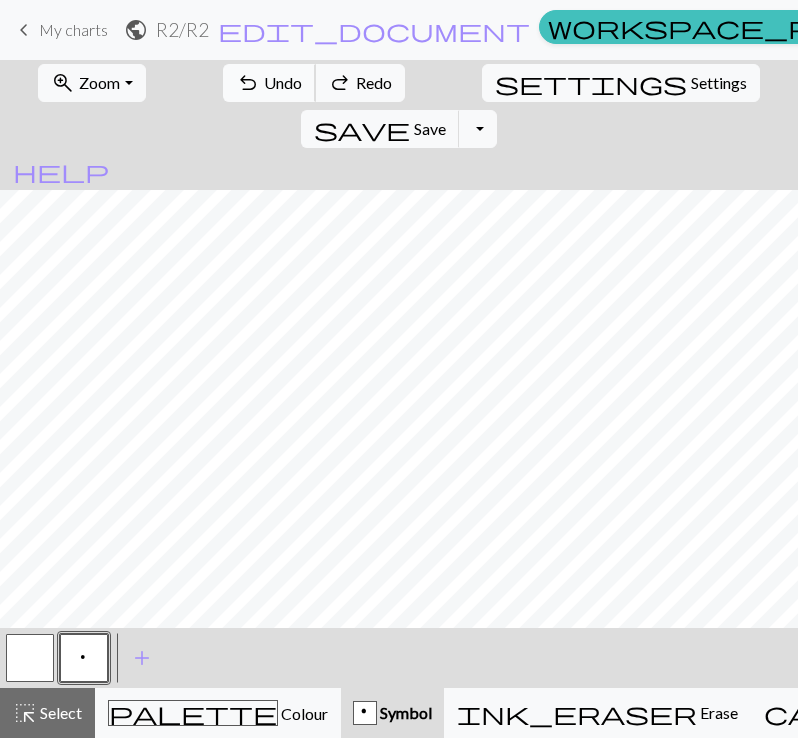 click on "Undo" at bounding box center (283, 82) 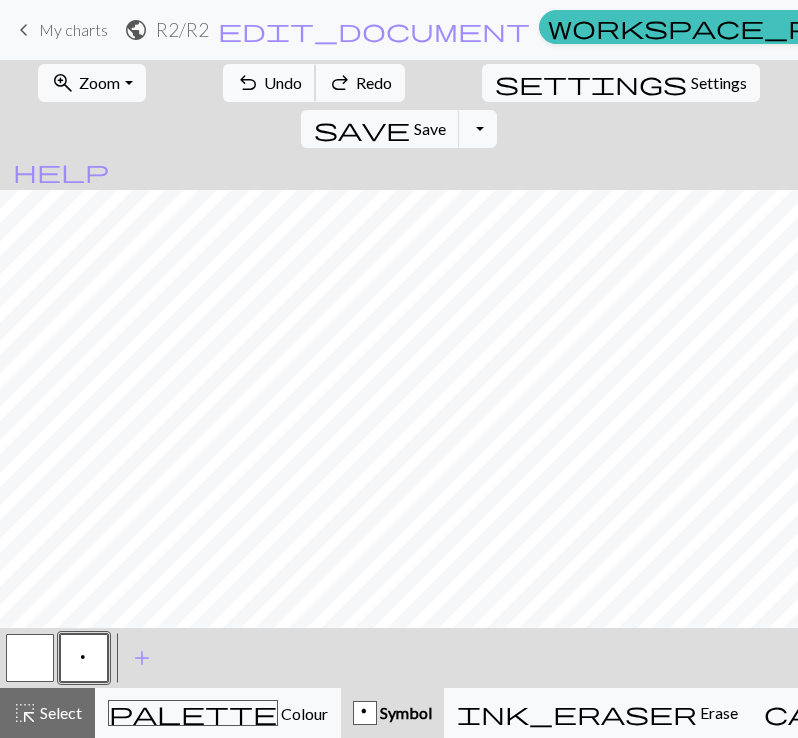 click on "Undo" at bounding box center (283, 82) 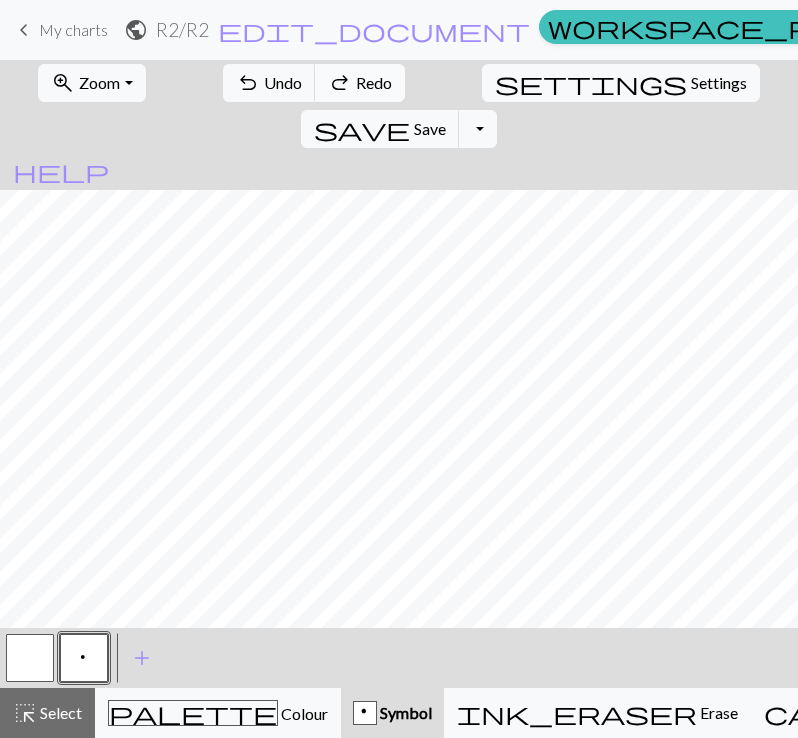 click on "Redo" at bounding box center [374, 82] 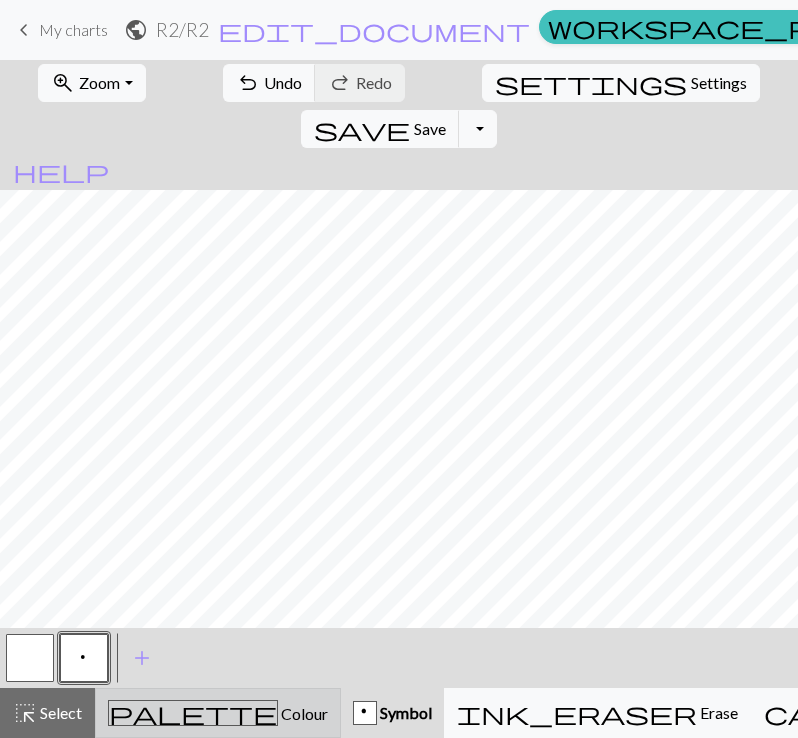 click on "Colour" at bounding box center [303, 713] 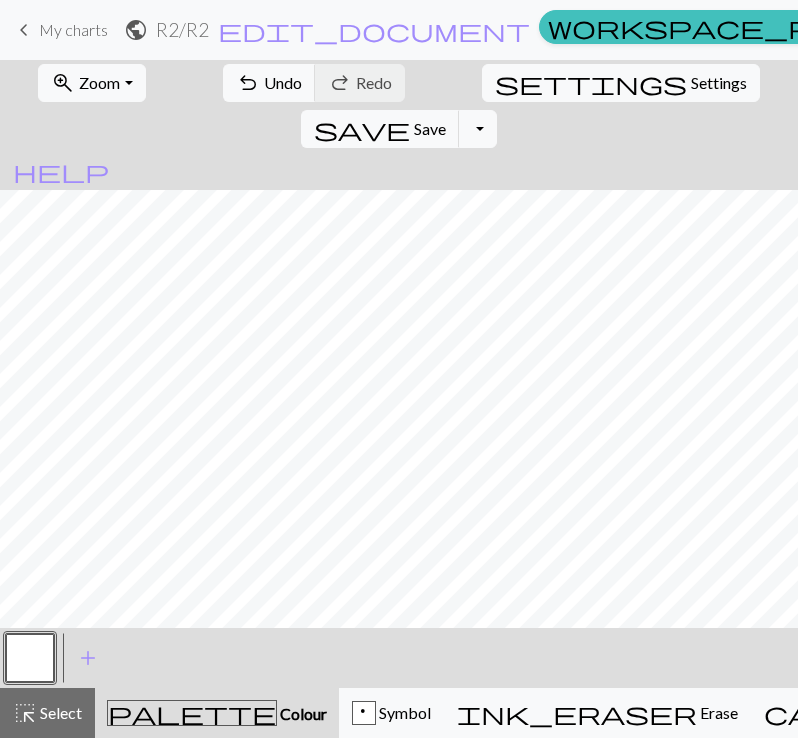 click on "palette   Colour   Colour" at bounding box center (217, 713) 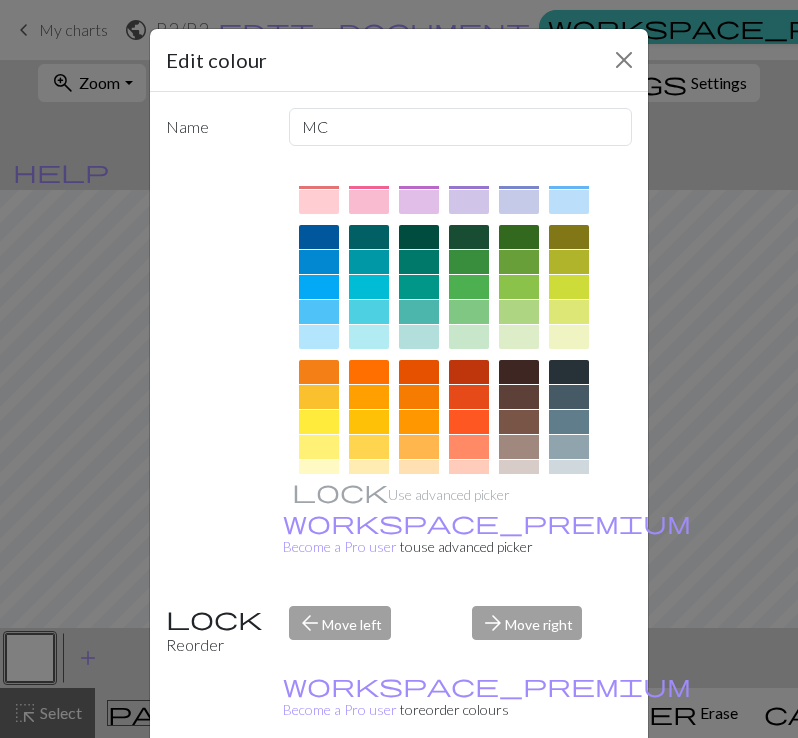scroll, scrollTop: 280, scrollLeft: 0, axis: vertical 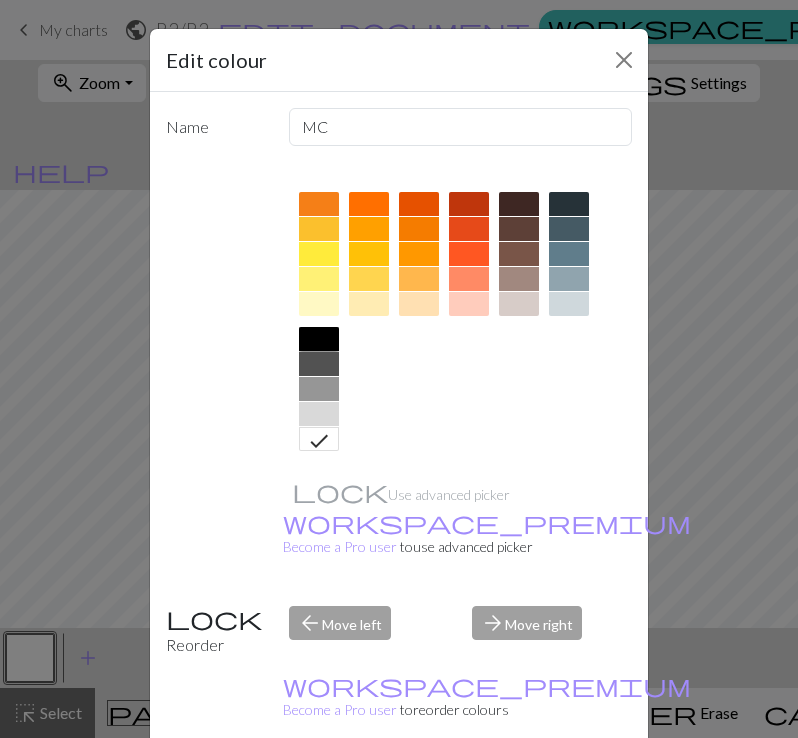 click at bounding box center (319, 339) 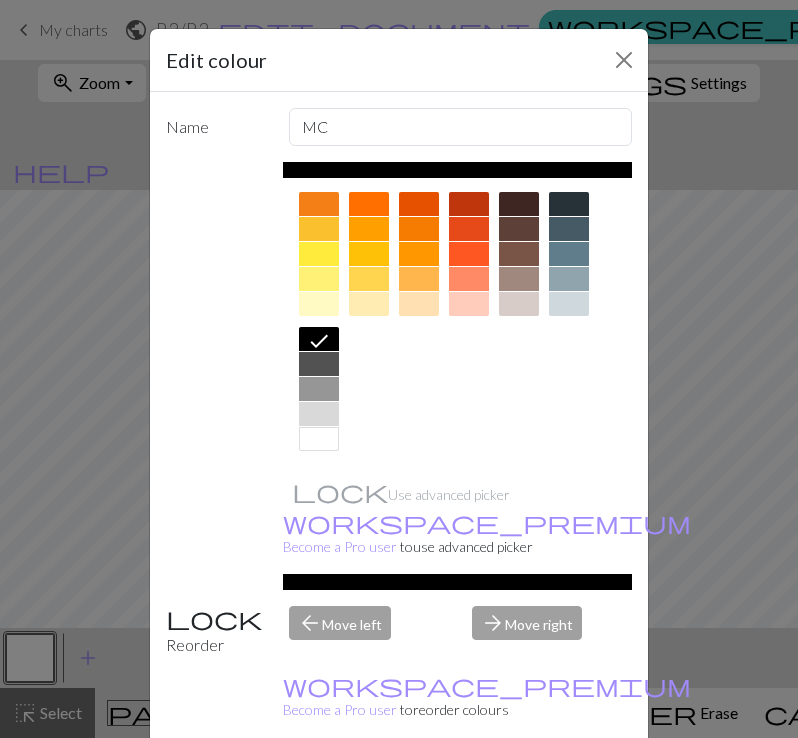 click on "Done" at bounding box center [519, 789] 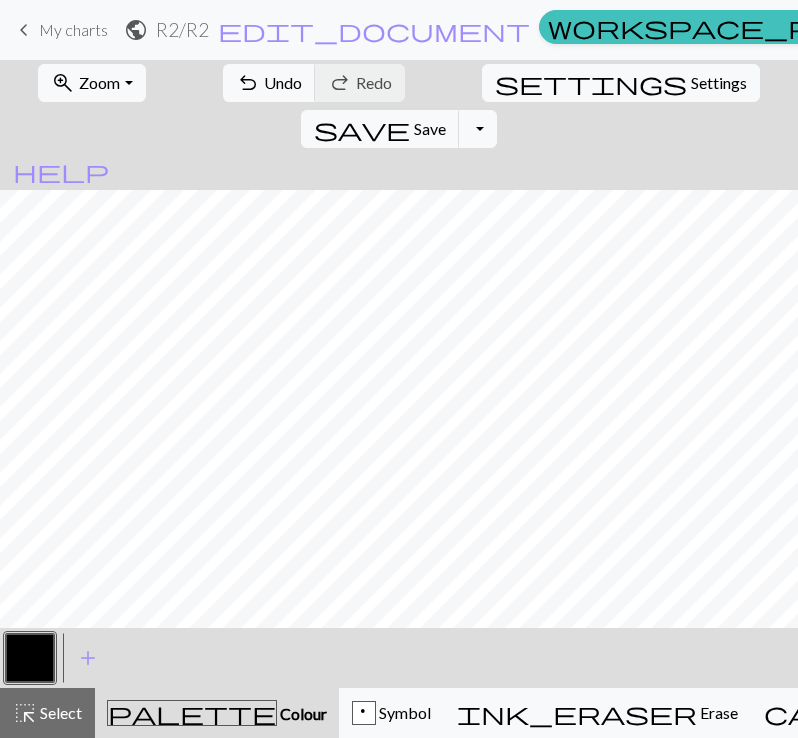 click on "Colour" at bounding box center (302, 713) 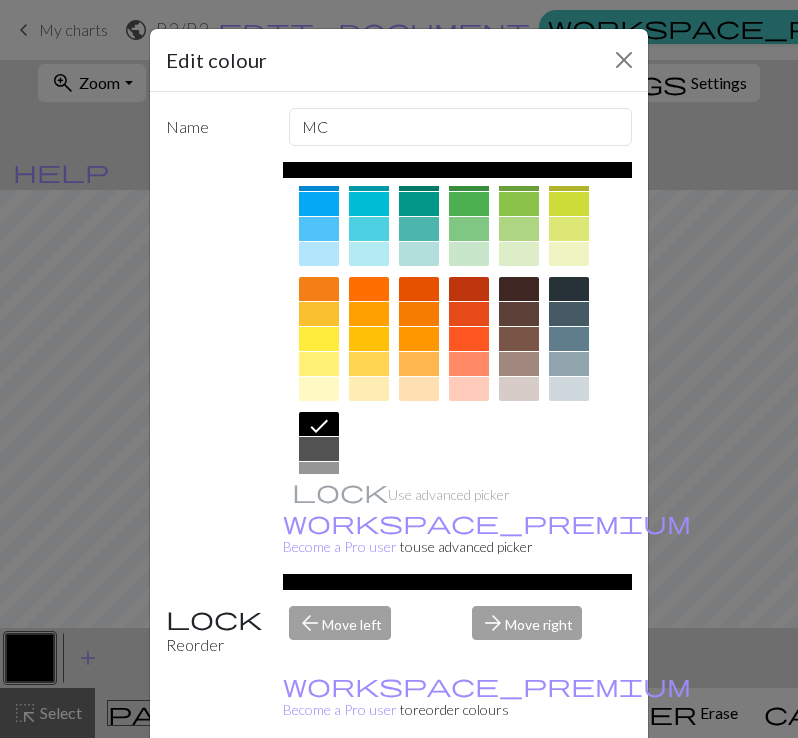 scroll, scrollTop: 280, scrollLeft: 0, axis: vertical 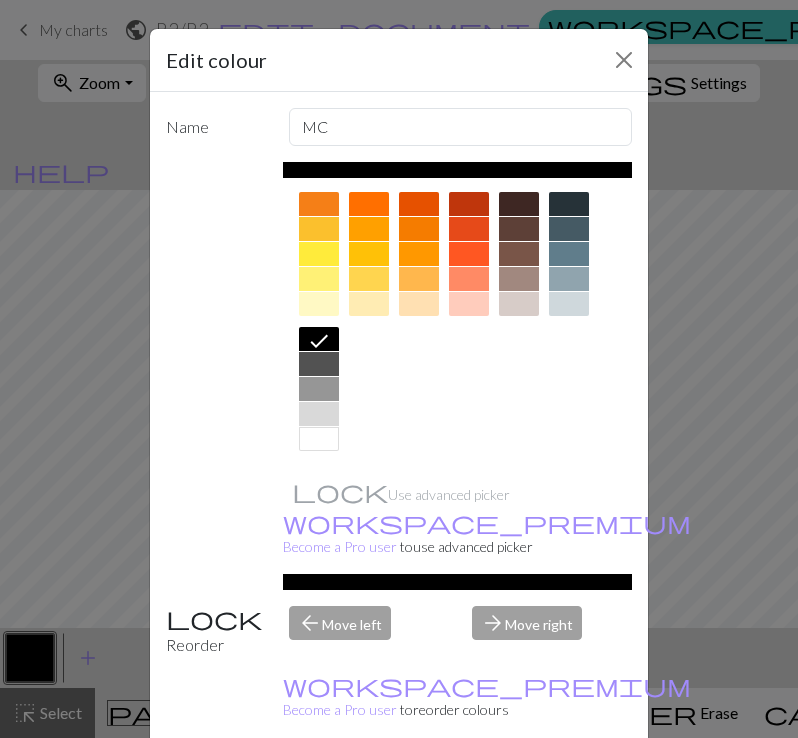 click at bounding box center [469, 279] 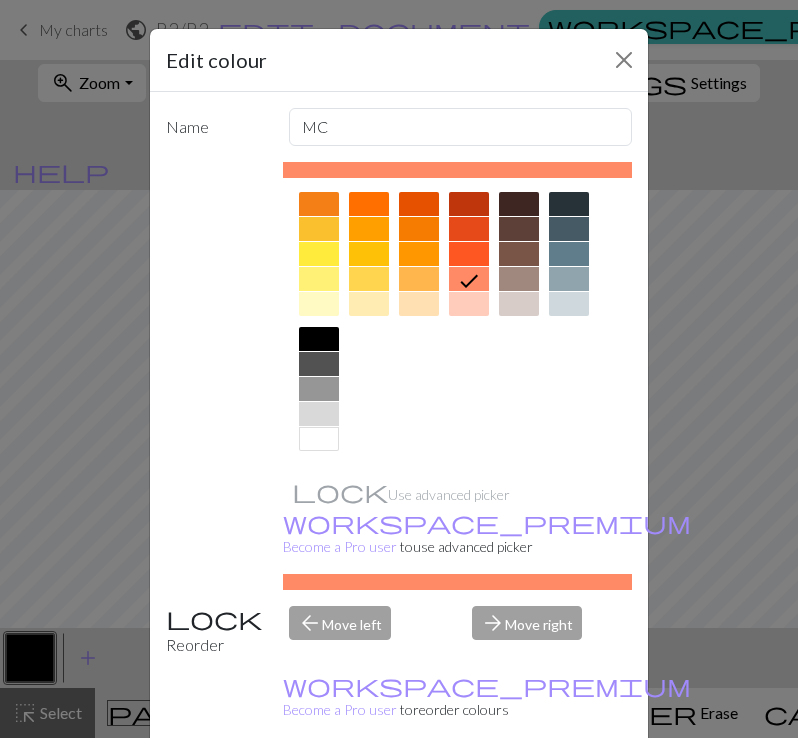click on "Done" at bounding box center [519, 789] 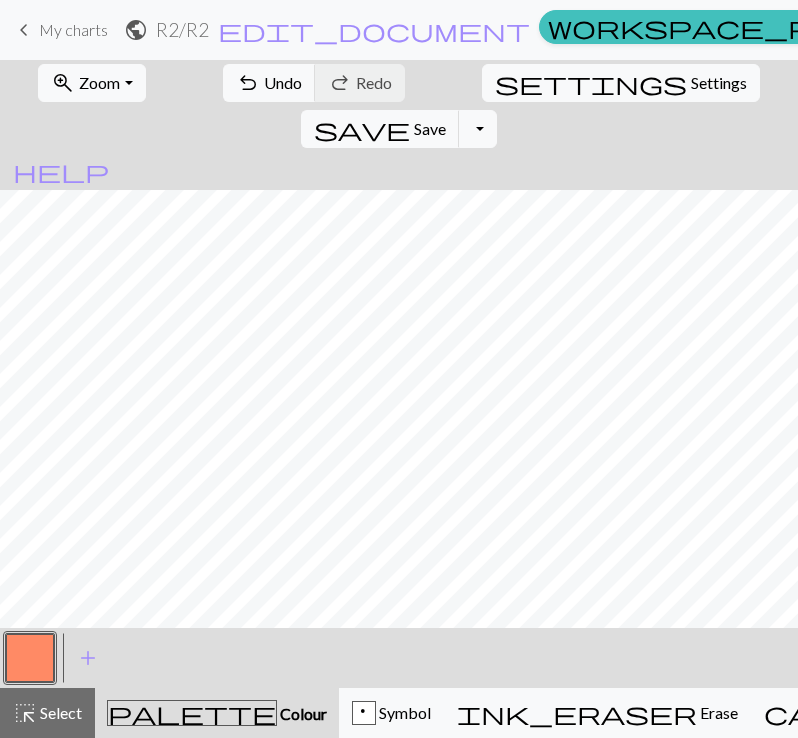 click on "Colour" at bounding box center (302, 713) 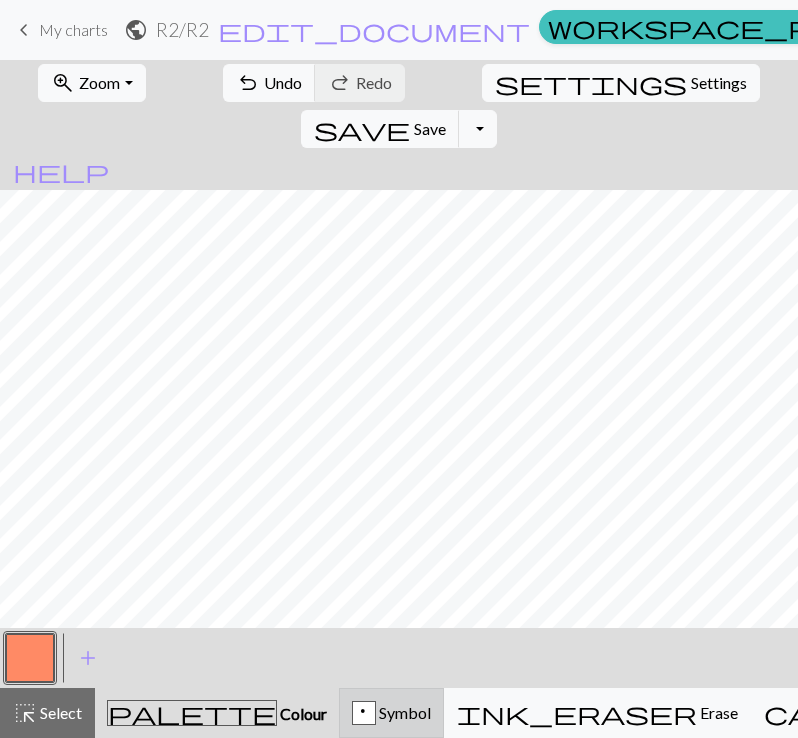 click on "Symbol" at bounding box center [403, 712] 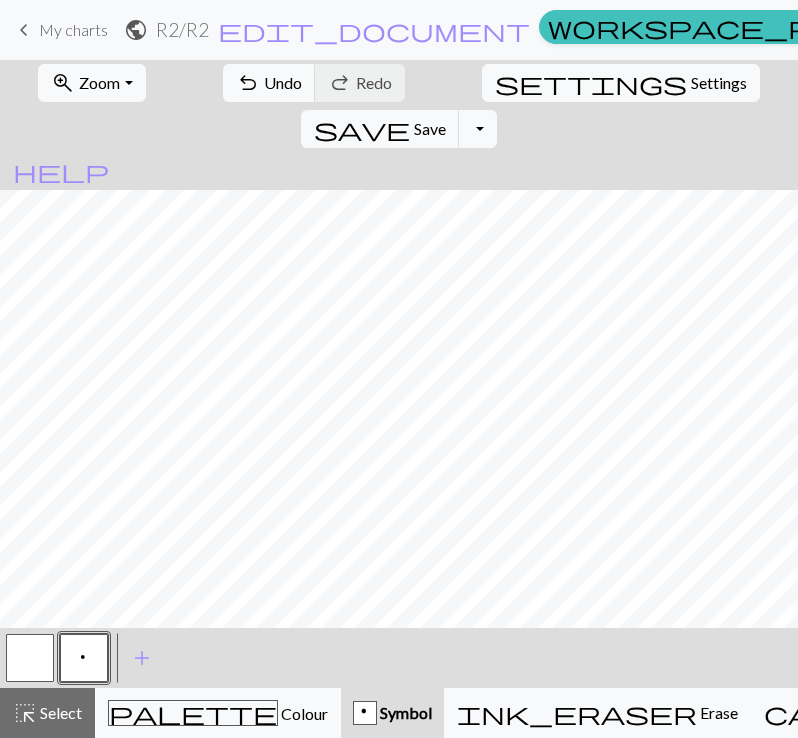 click on "p" at bounding box center (84, 658) 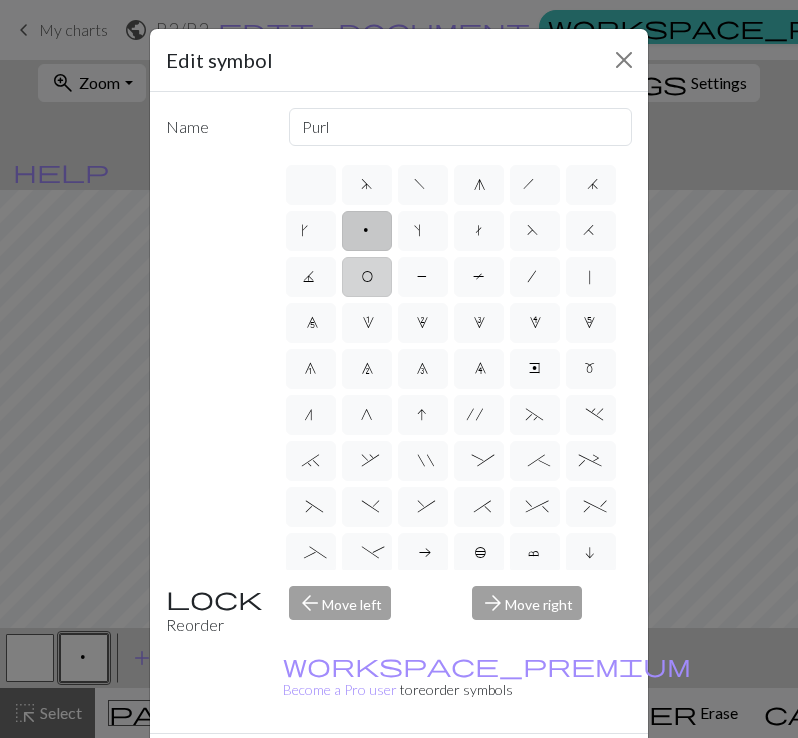 click on "O" at bounding box center [367, 277] 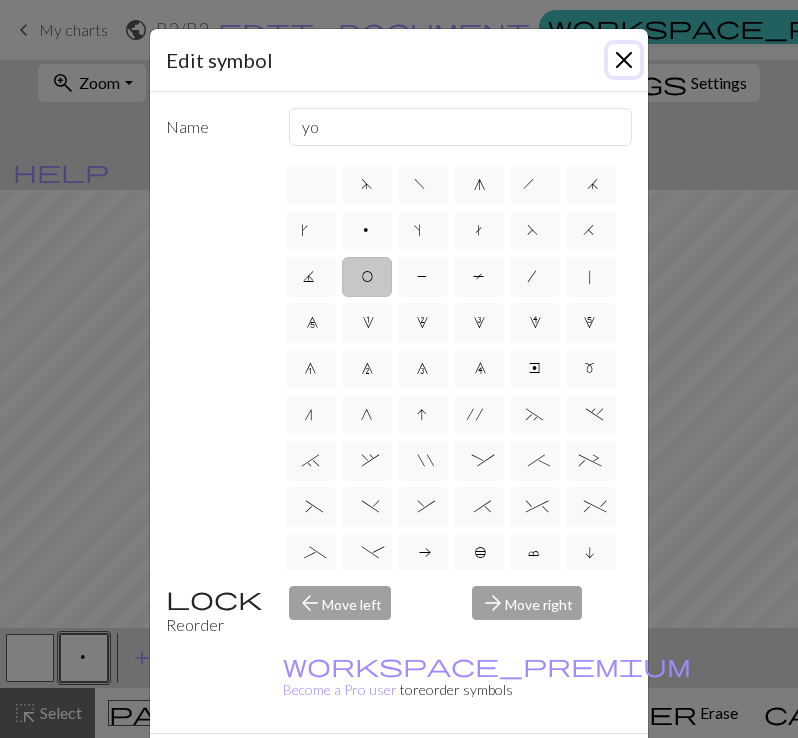click at bounding box center (624, 60) 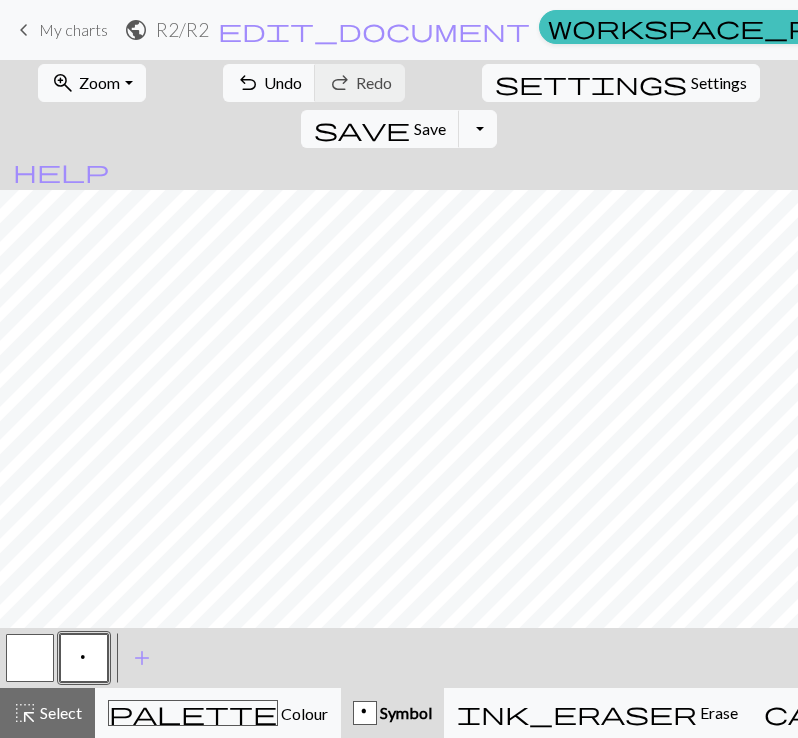 click on "p" at bounding box center [84, 658] 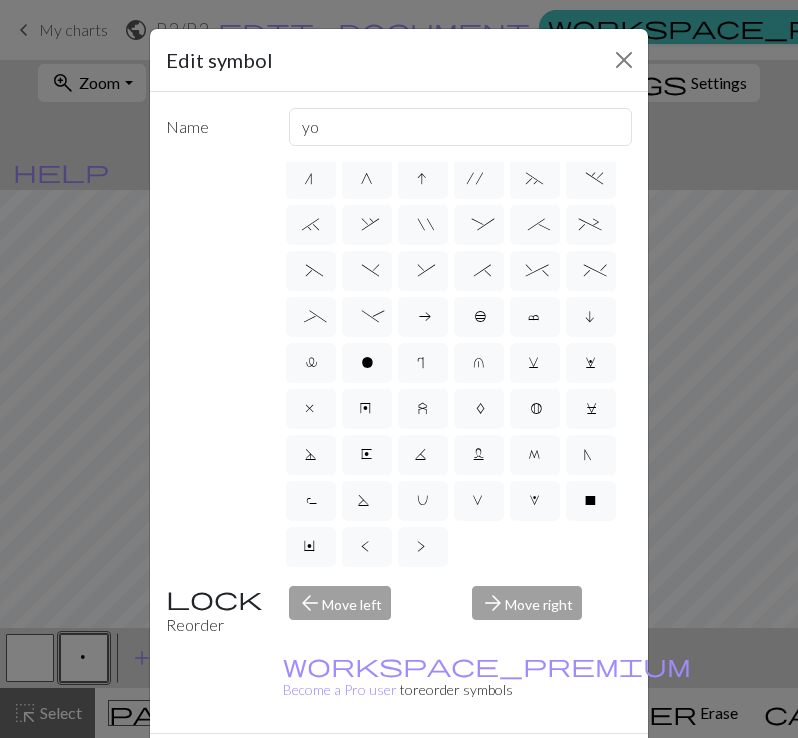 scroll, scrollTop: 374, scrollLeft: 0, axis: vertical 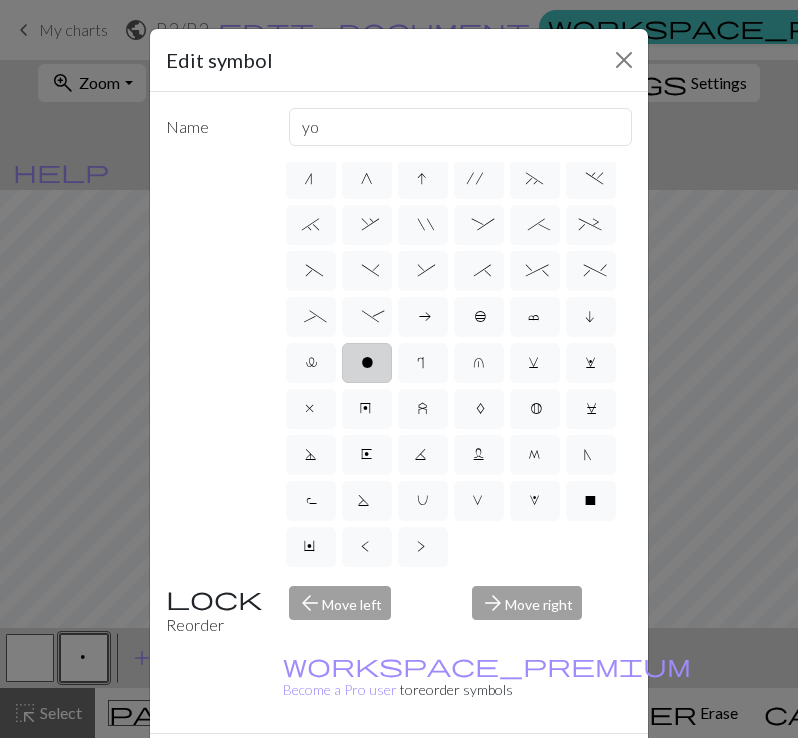 click on "o" at bounding box center (367, 365) 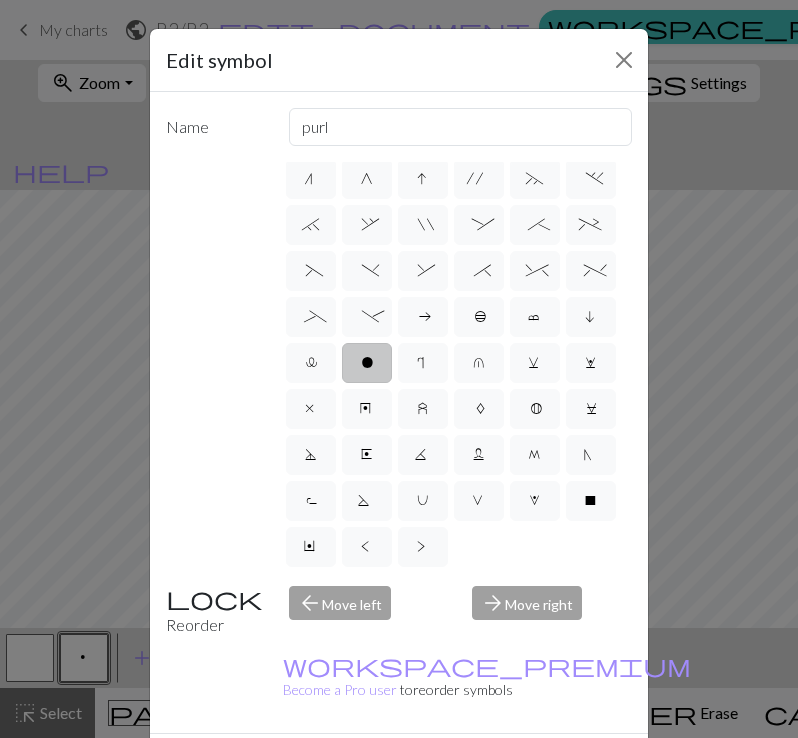 click on "Done" at bounding box center (519, 769) 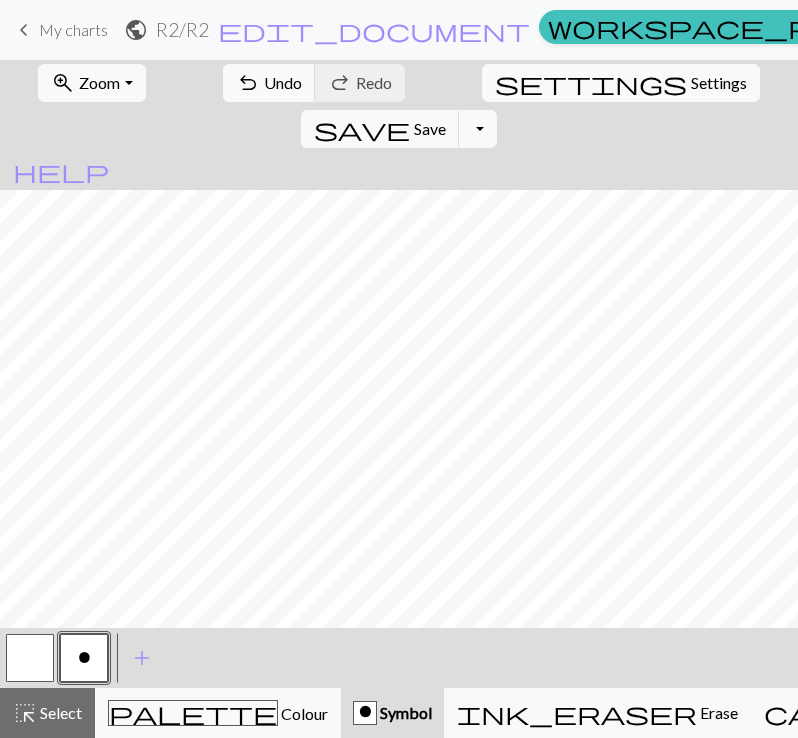 click on "Symbol" at bounding box center (404, 712) 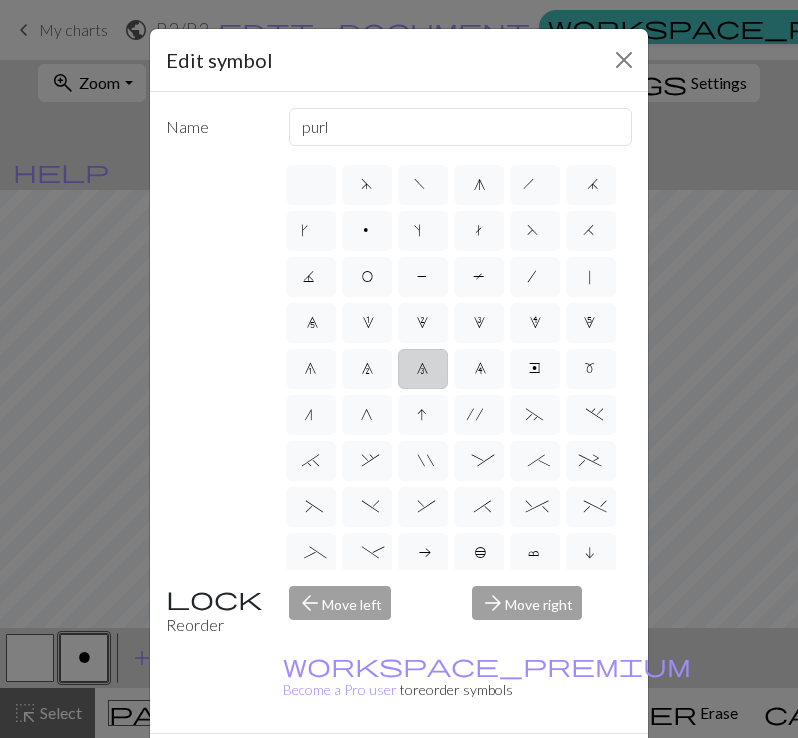 scroll, scrollTop: 374, scrollLeft: 0, axis: vertical 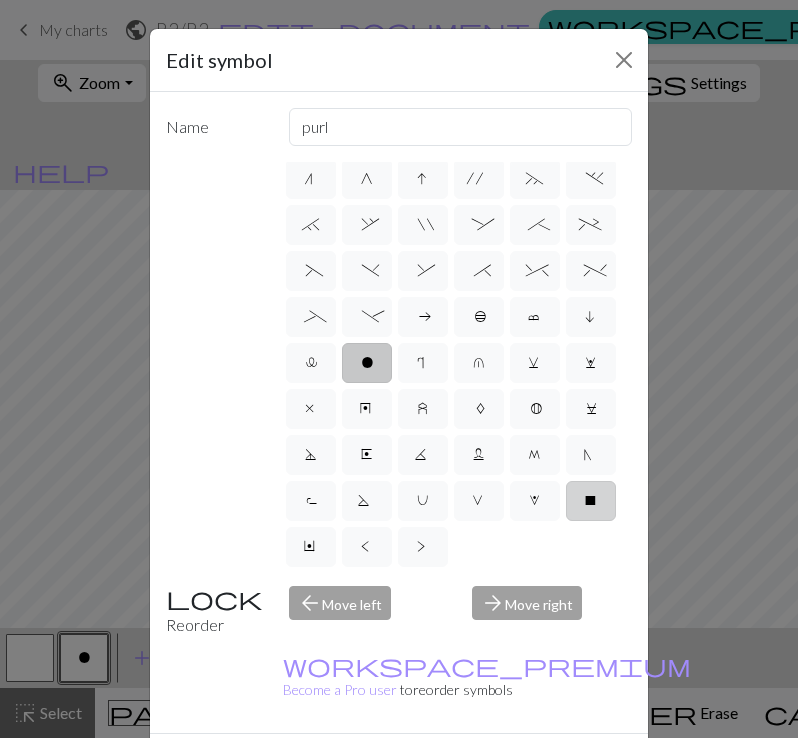 click on "X" at bounding box center [591, 503] 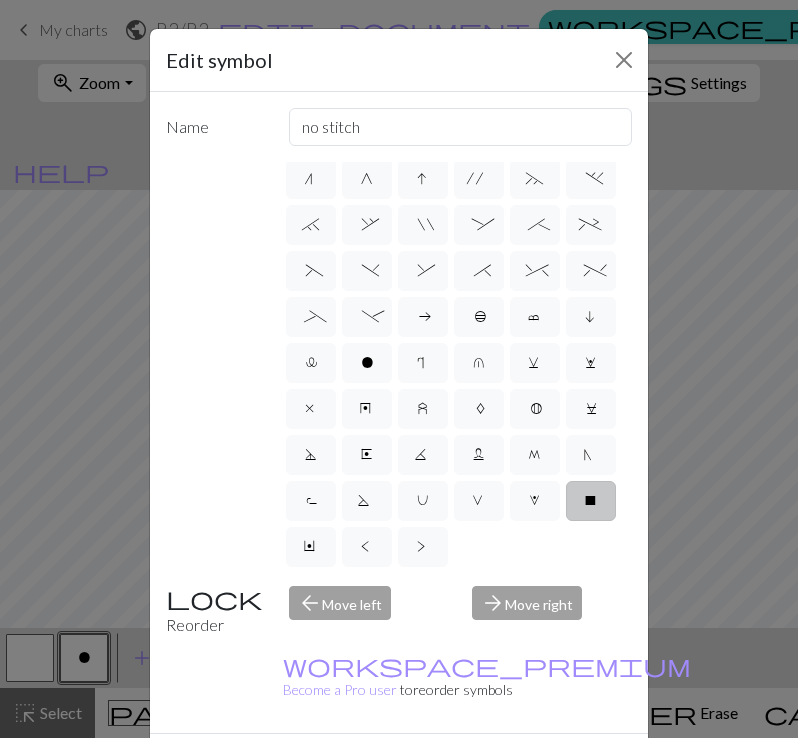 scroll, scrollTop: 183, scrollLeft: 0, axis: vertical 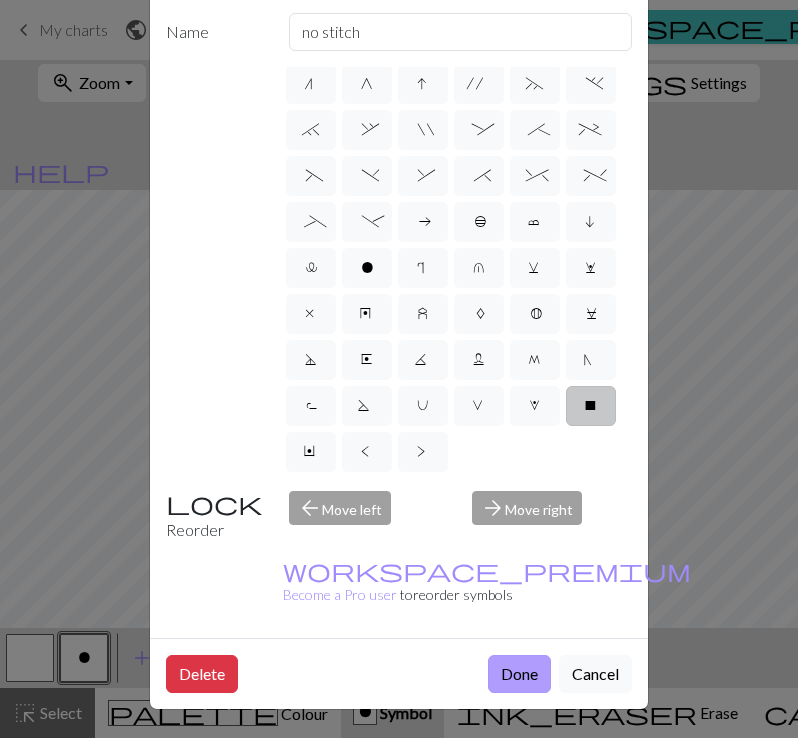 click on "Done" at bounding box center (519, 674) 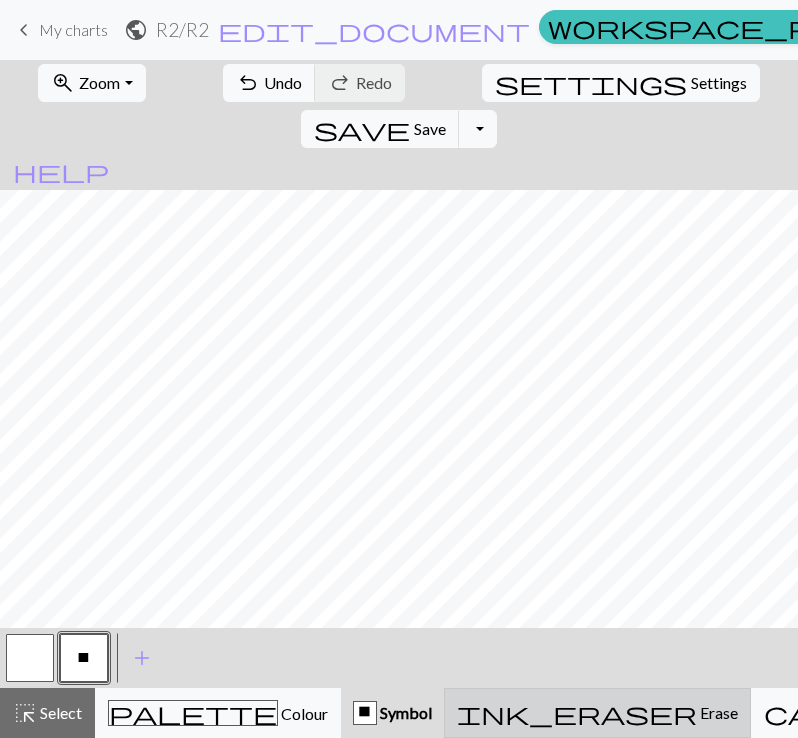 click on "ink_eraser" at bounding box center (577, 713) 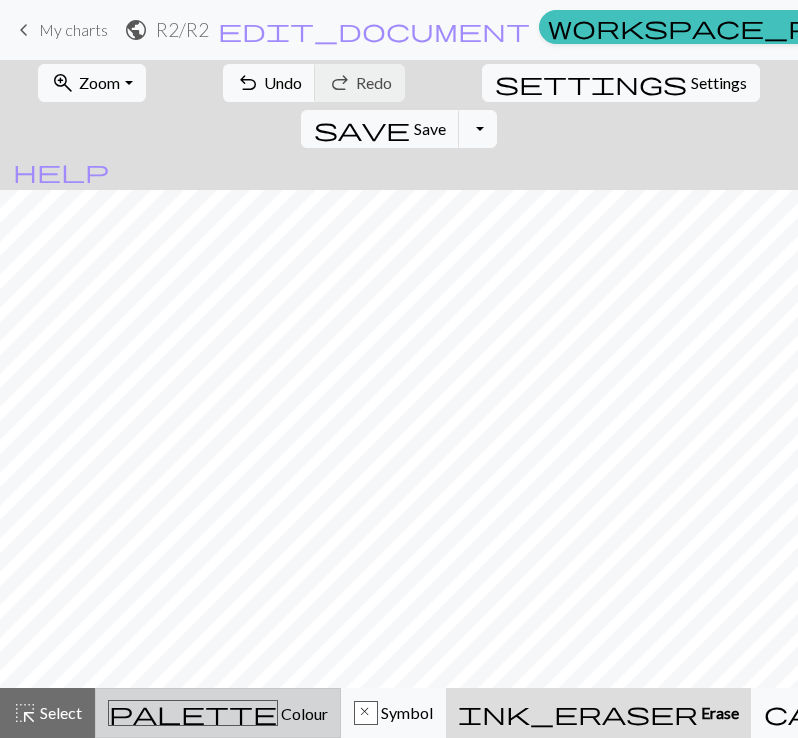 click on "palette" at bounding box center [193, 713] 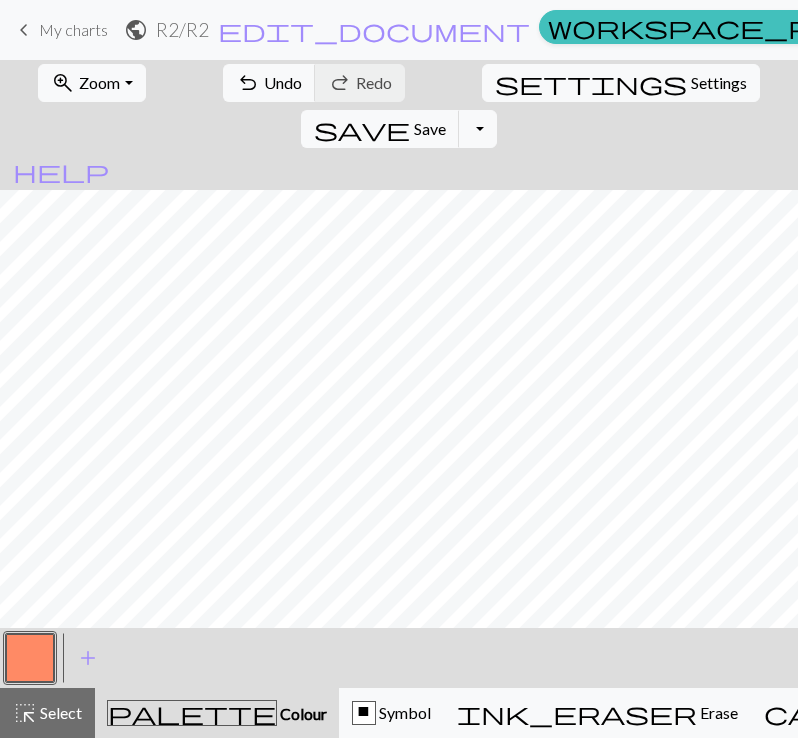 click at bounding box center [30, 658] 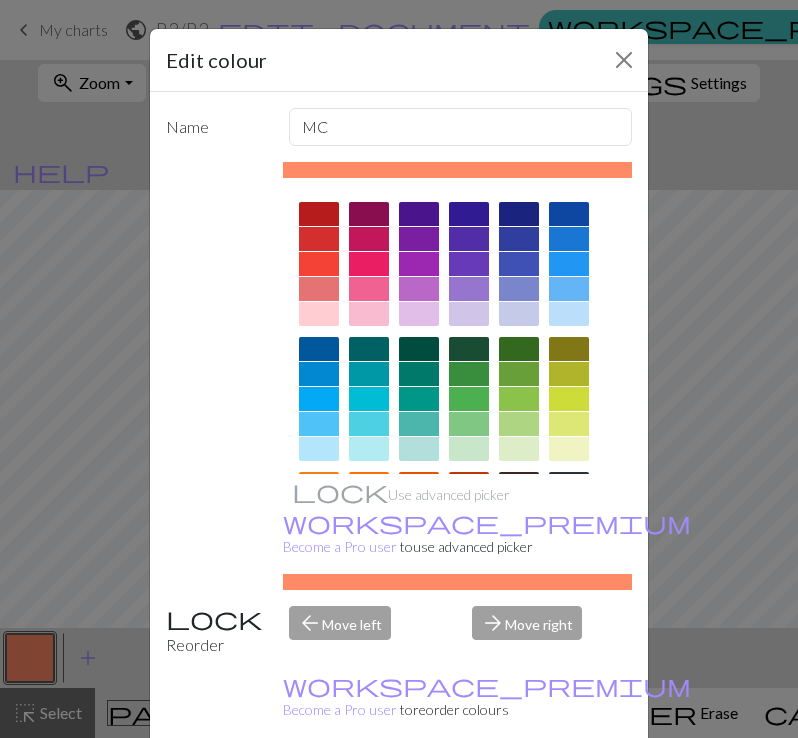click at bounding box center (319, 214) 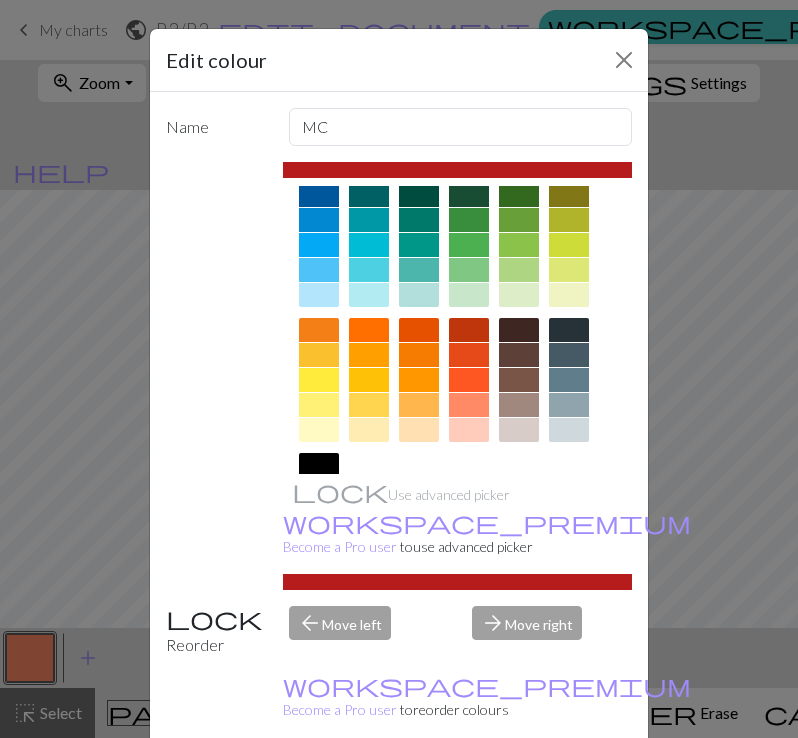 scroll, scrollTop: 280, scrollLeft: 0, axis: vertical 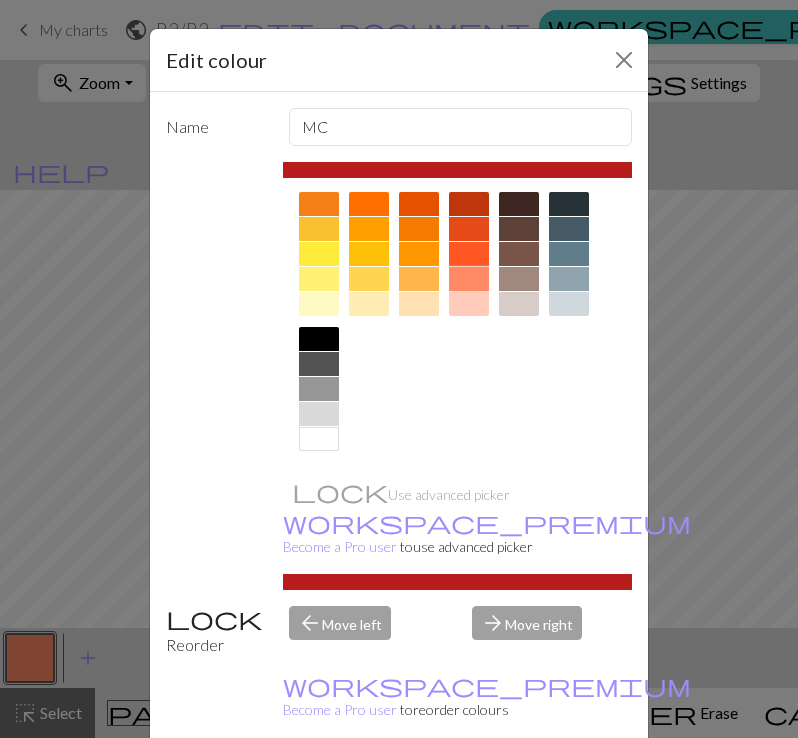 click at bounding box center [469, 279] 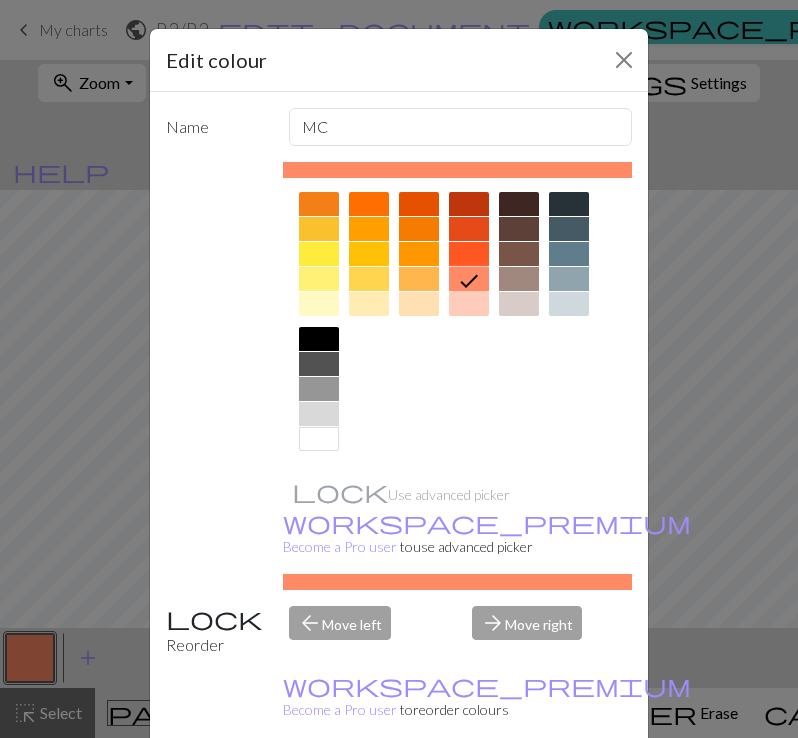 click on "Done" at bounding box center (519, 789) 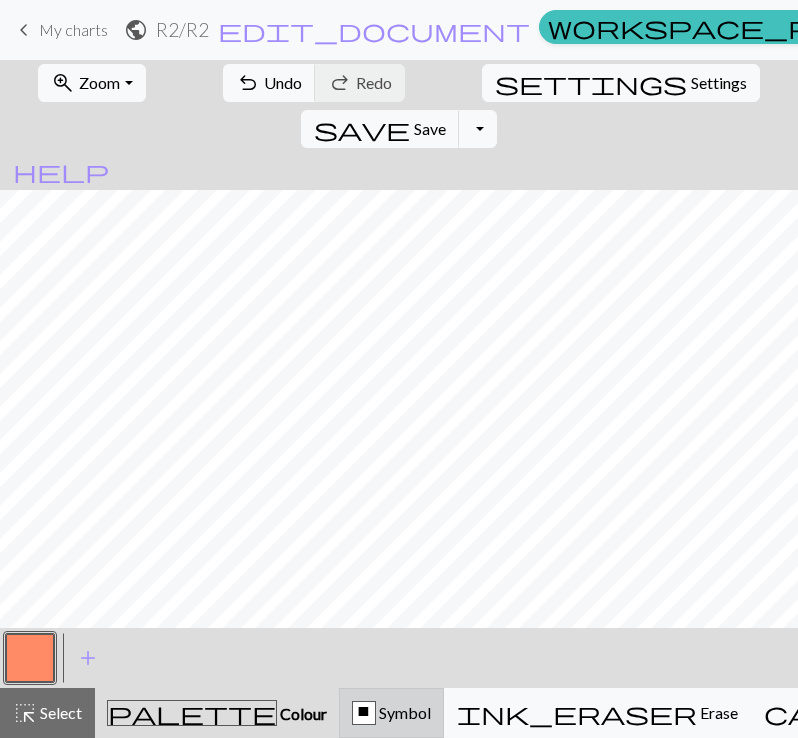 click on "X   Symbol" at bounding box center [391, 713] 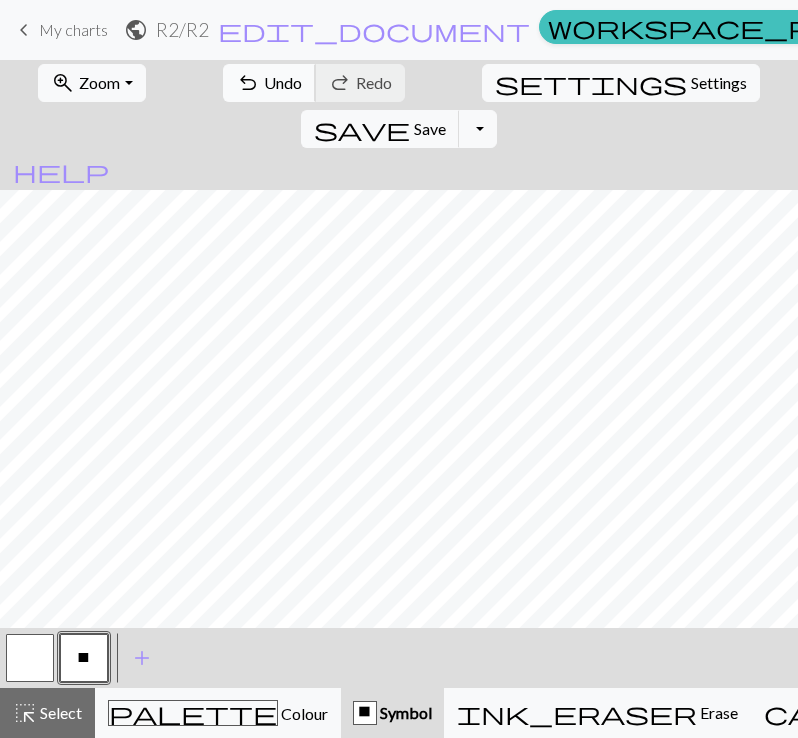 click on "Undo" at bounding box center [283, 82] 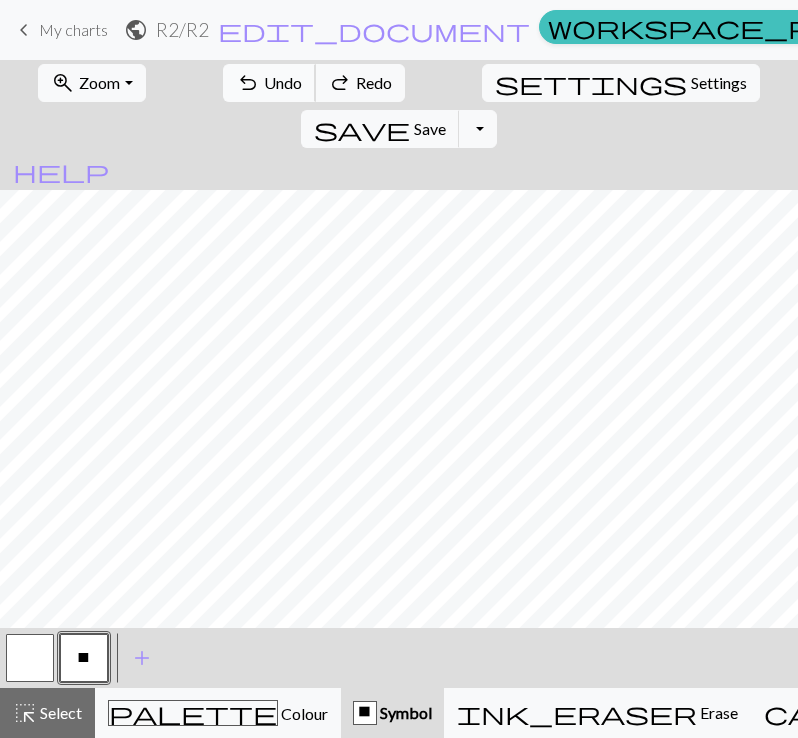 click on "Undo" at bounding box center (283, 82) 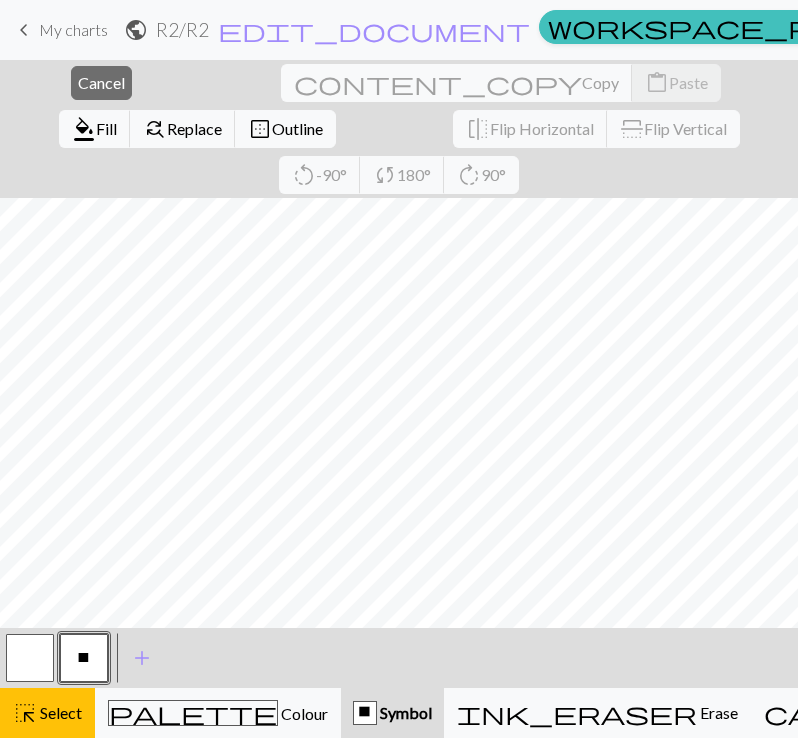 click on "X   Symbol" at bounding box center (392, 713) 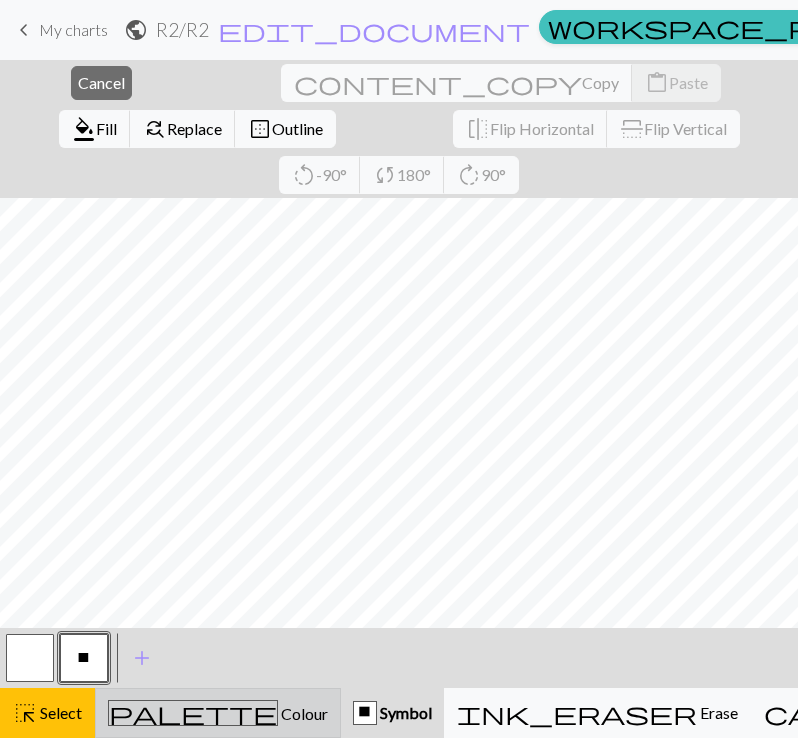 click on "palette   Colour   Colour" at bounding box center [218, 713] 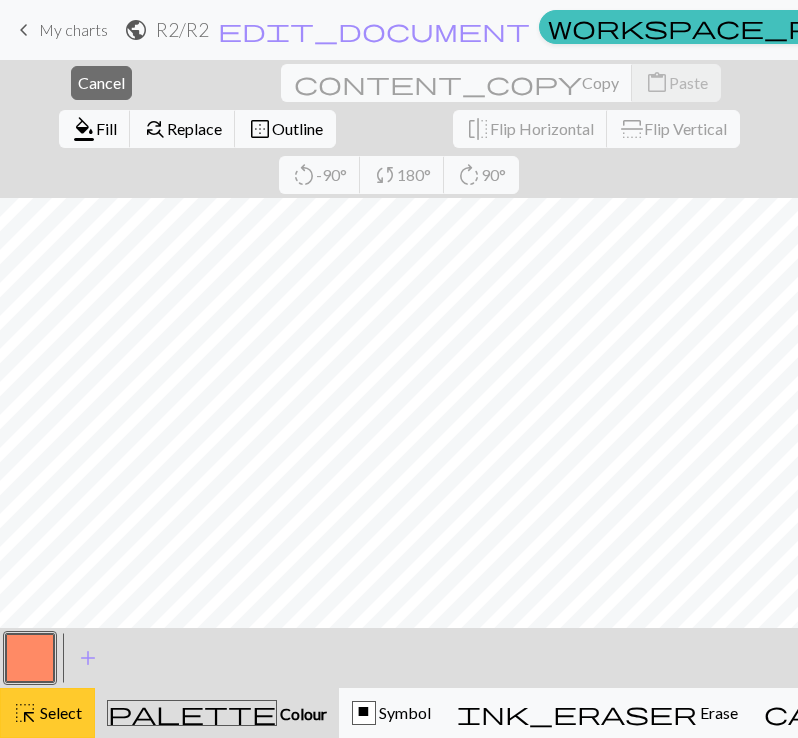 click on "highlight_alt   Select   Select" at bounding box center [47, 713] 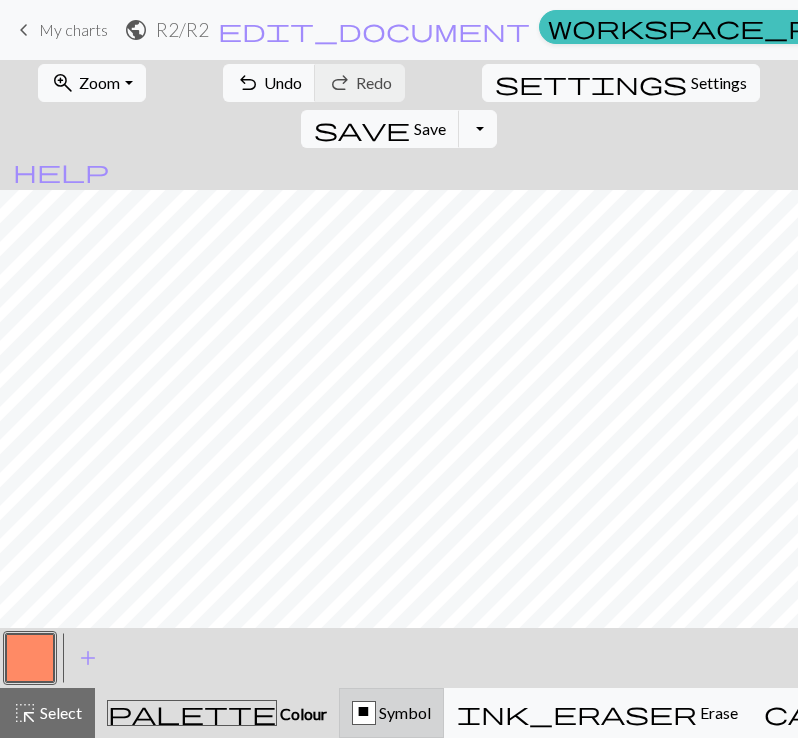 click on "X   Symbol" at bounding box center (391, 713) 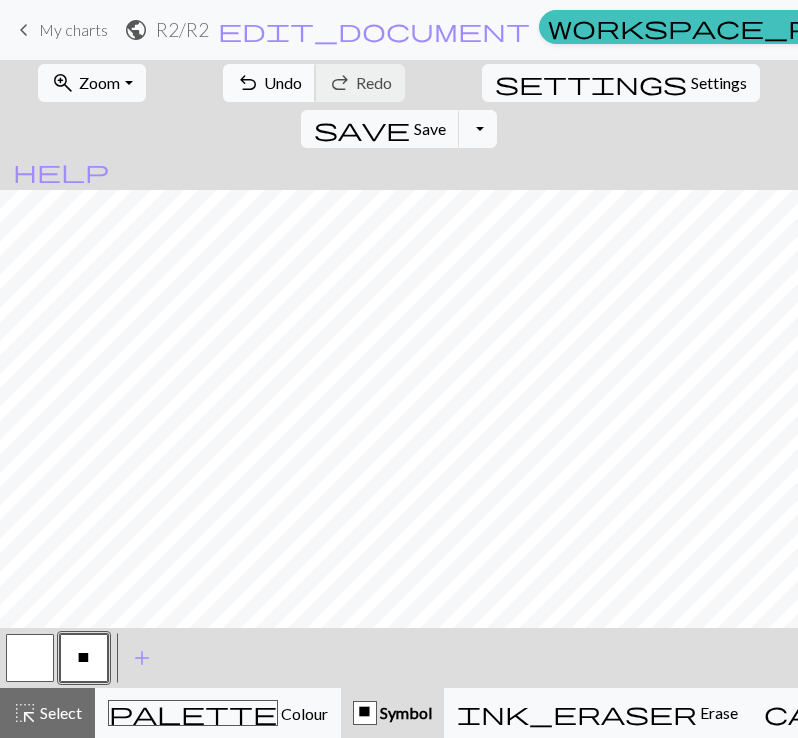 click on "Undo" at bounding box center [283, 82] 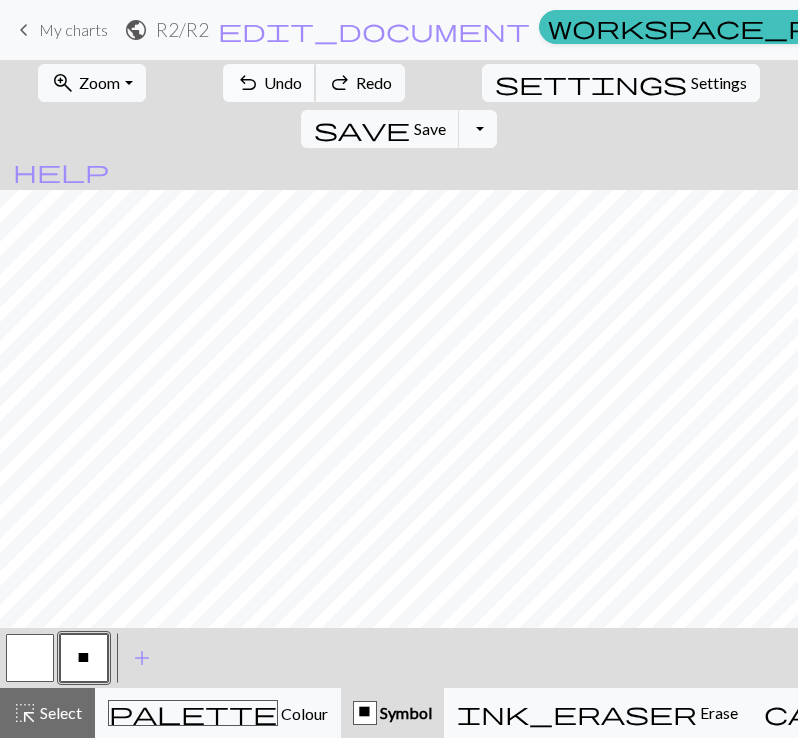 click on "Undo" at bounding box center (283, 82) 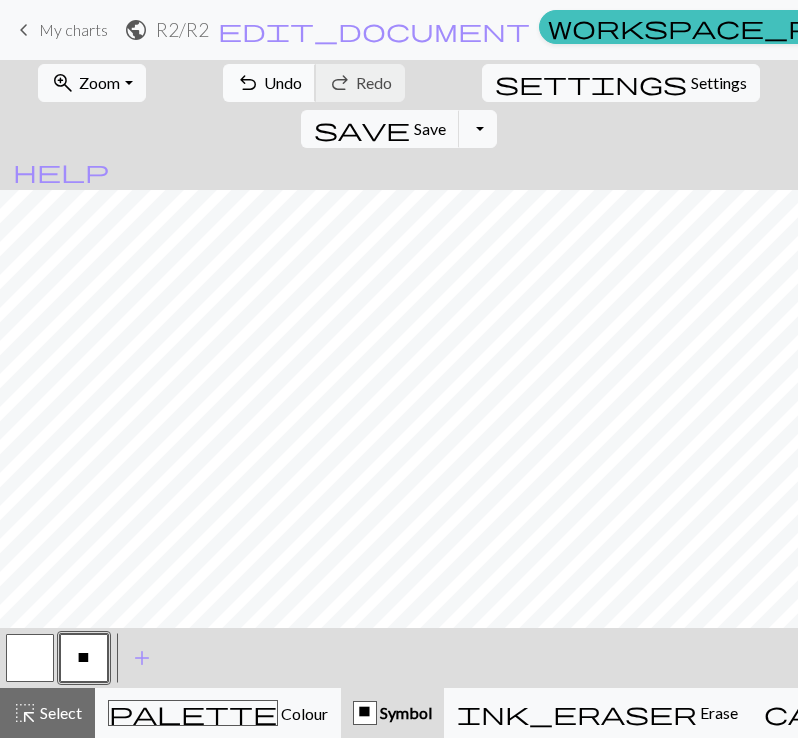 click on "Undo" at bounding box center [283, 82] 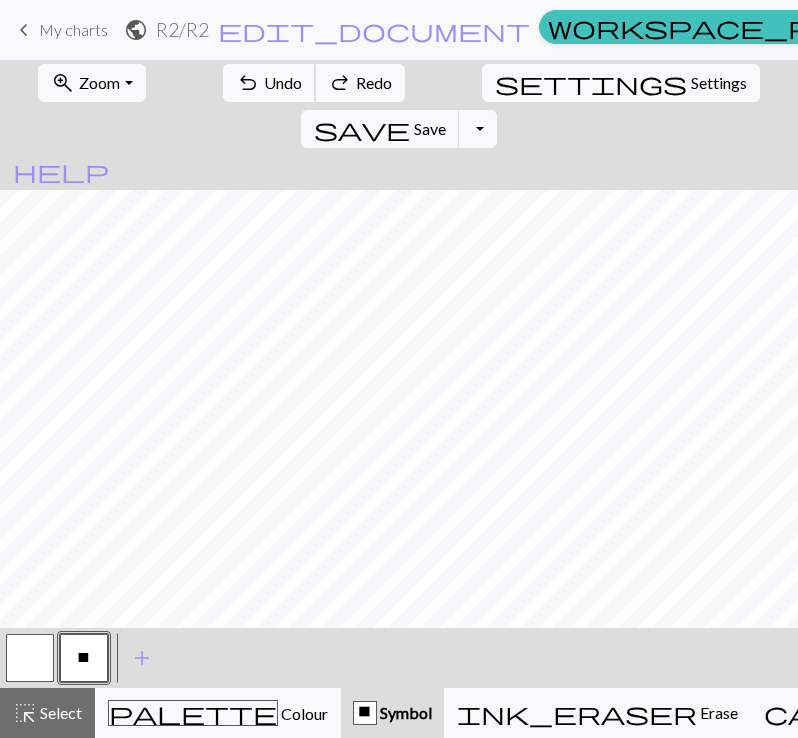 click on "Undo" at bounding box center (283, 82) 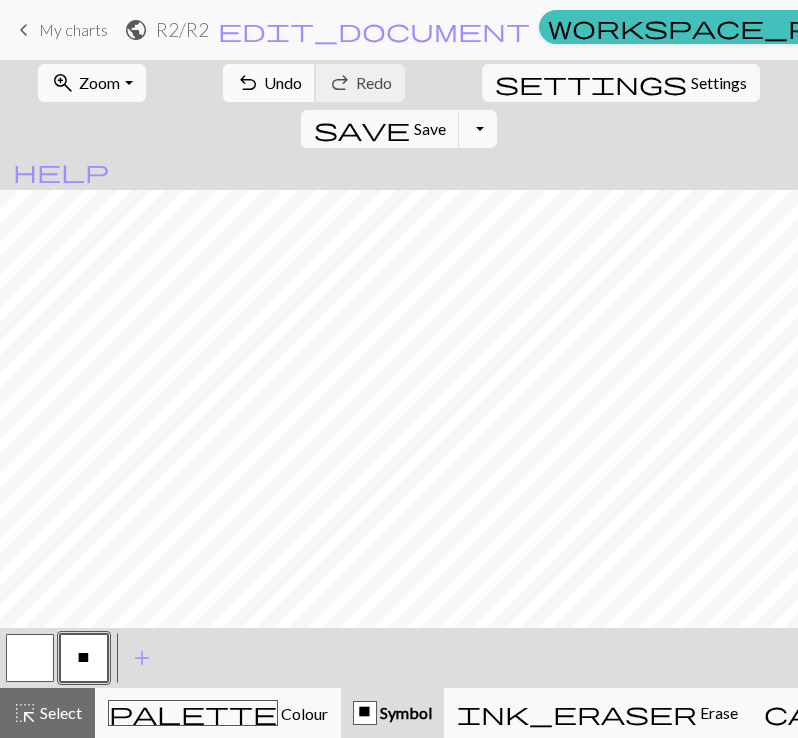 click on "Undo" at bounding box center [283, 82] 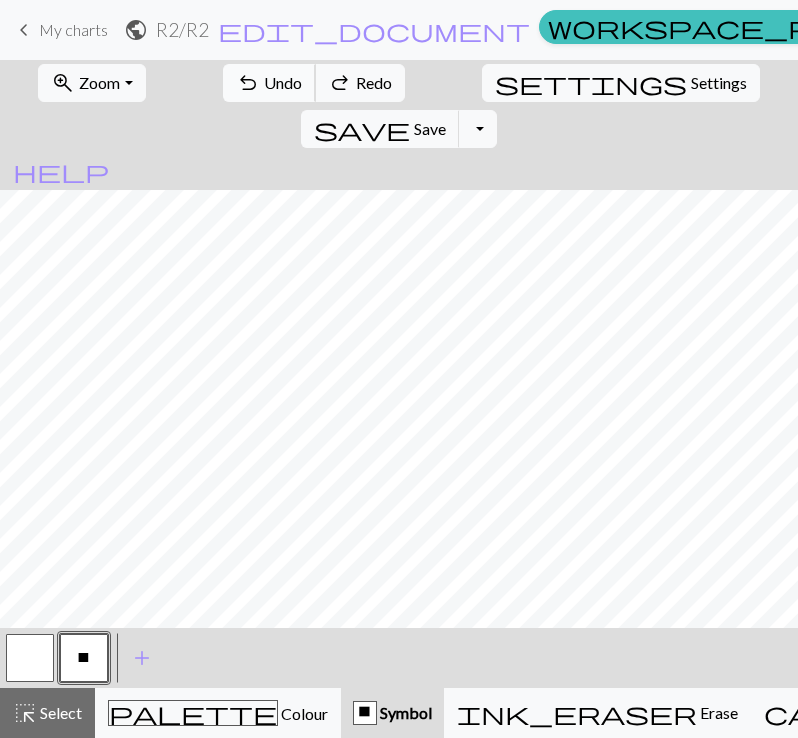 click on "Undo" at bounding box center [283, 82] 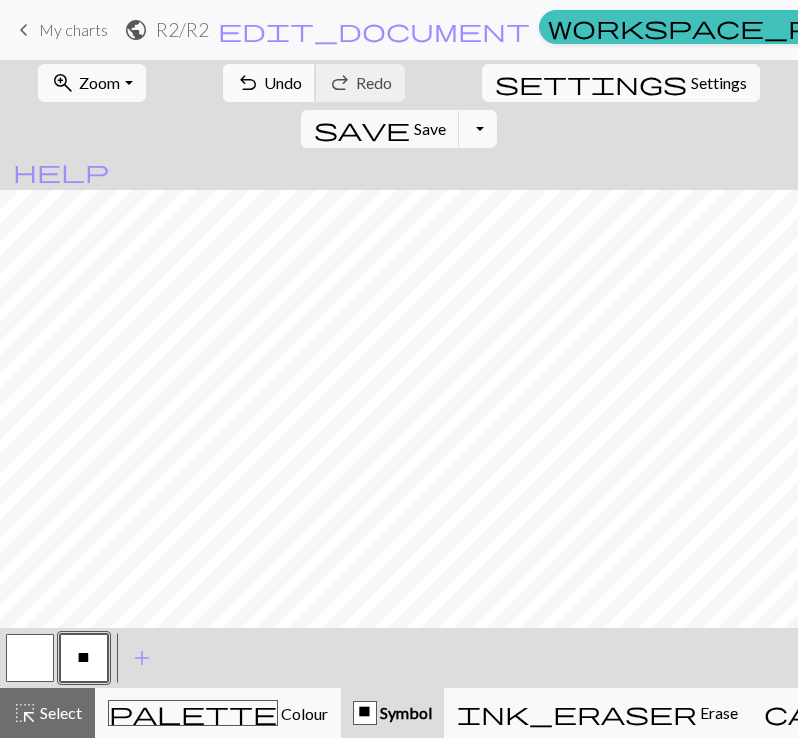 click on "Undo" at bounding box center (283, 82) 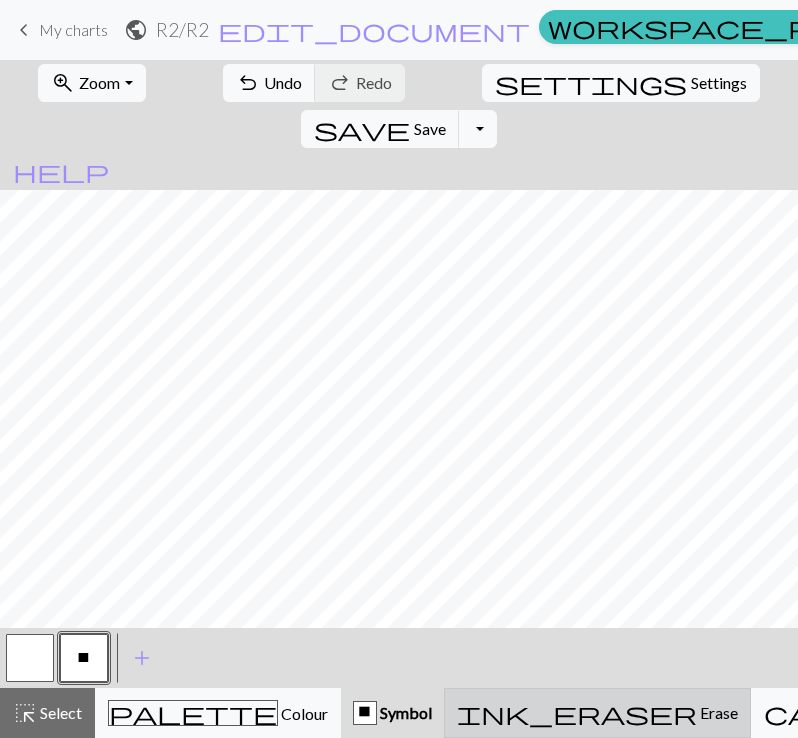 click on "Erase" at bounding box center [717, 712] 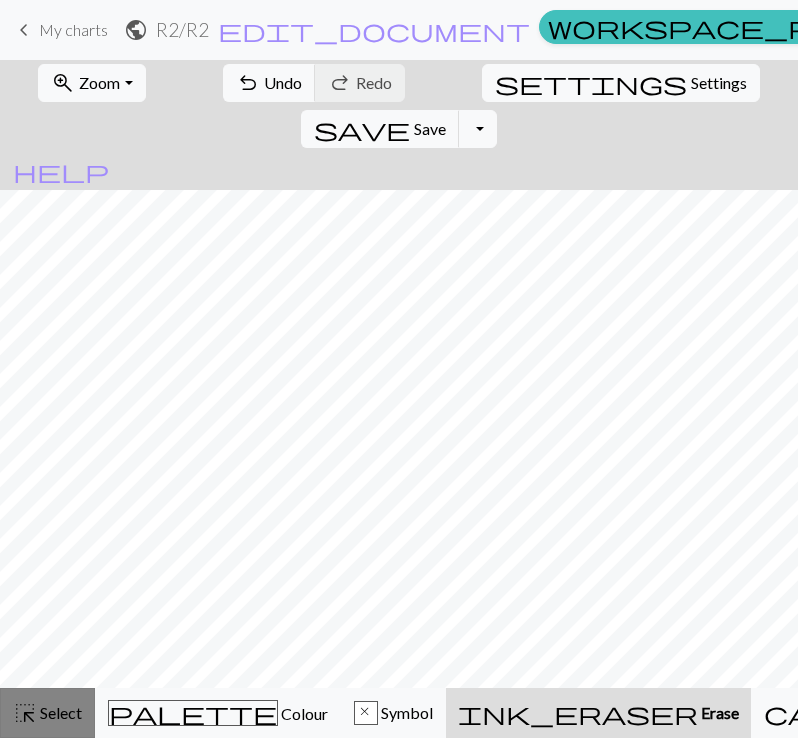 click on "highlight_alt   Select   Select" at bounding box center [47, 713] 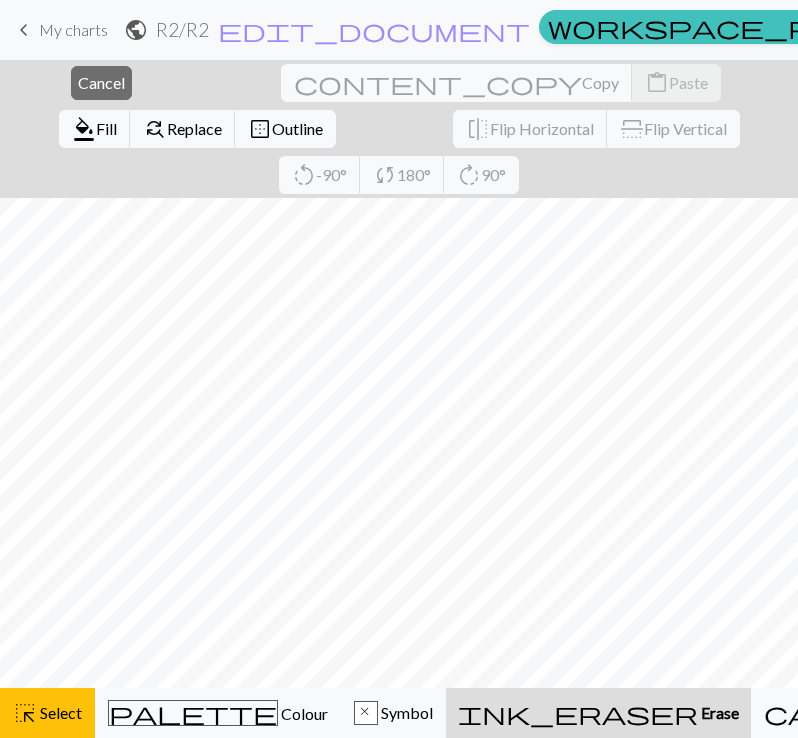 click on "Erase" at bounding box center [718, 712] 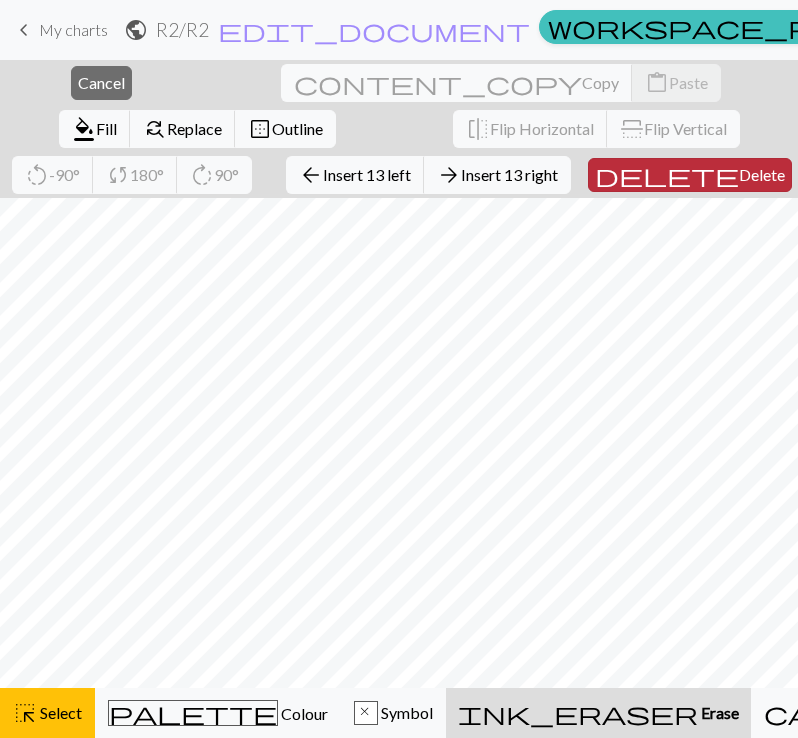 click on "Delete" at bounding box center [762, 174] 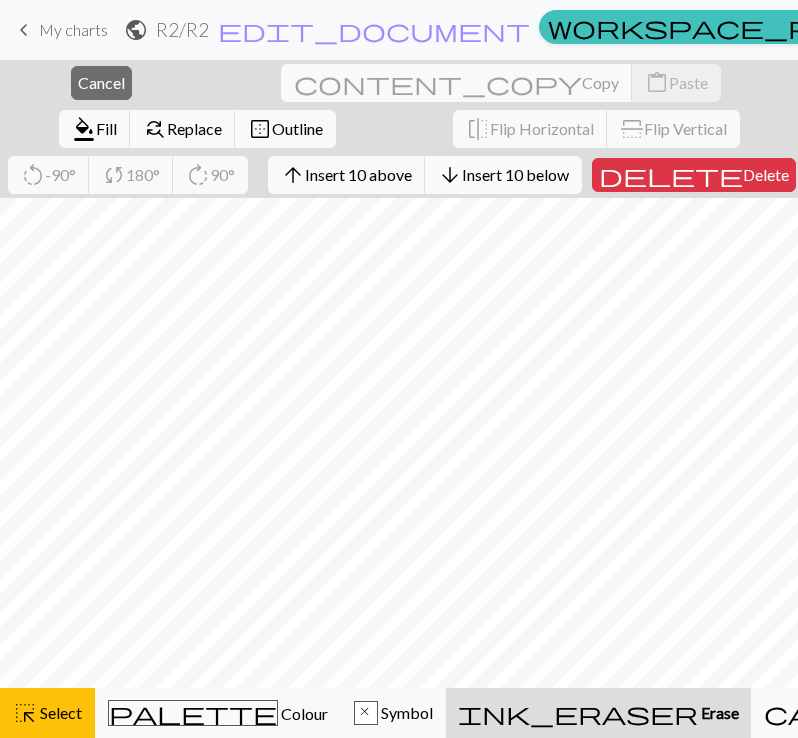 click on "Insert 10 below" at bounding box center (515, 174) 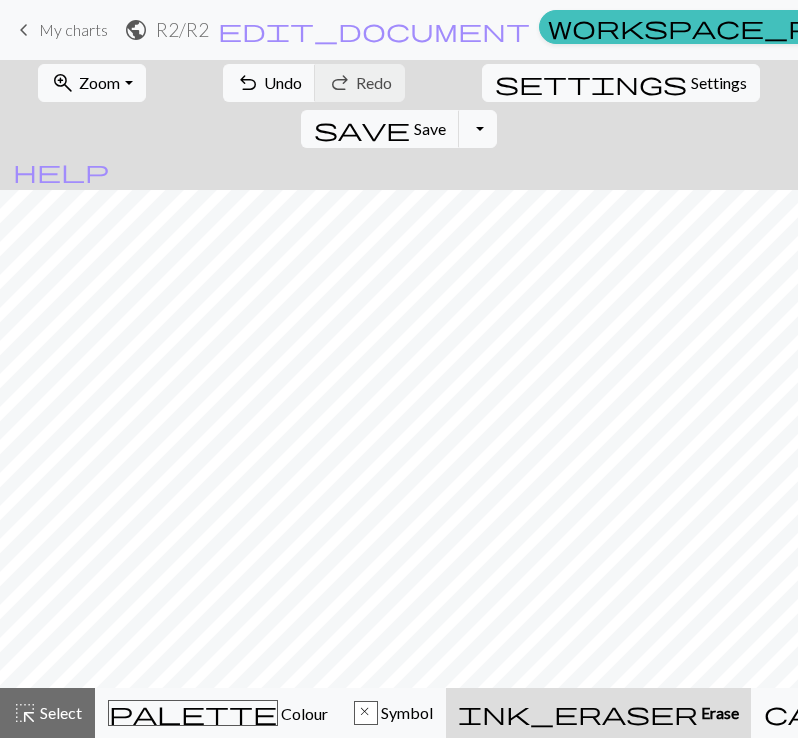 click on "keyboard_arrow_left" at bounding box center (24, 30) 